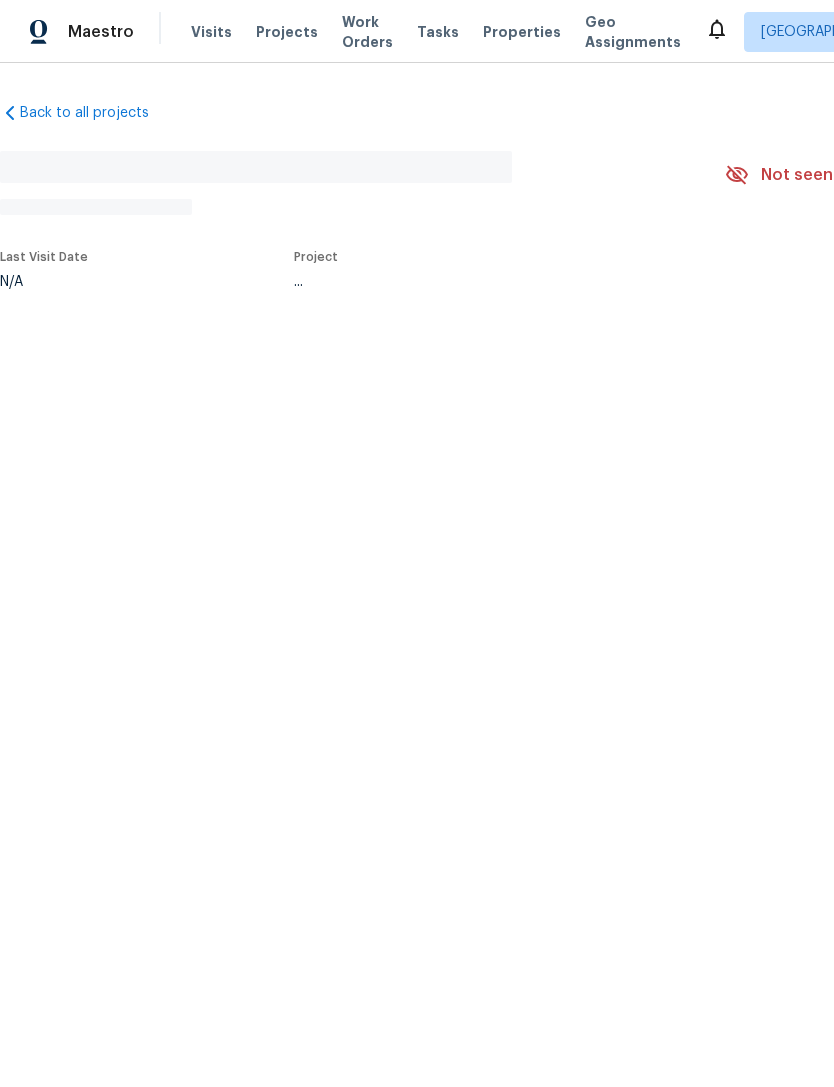 scroll, scrollTop: 0, scrollLeft: 0, axis: both 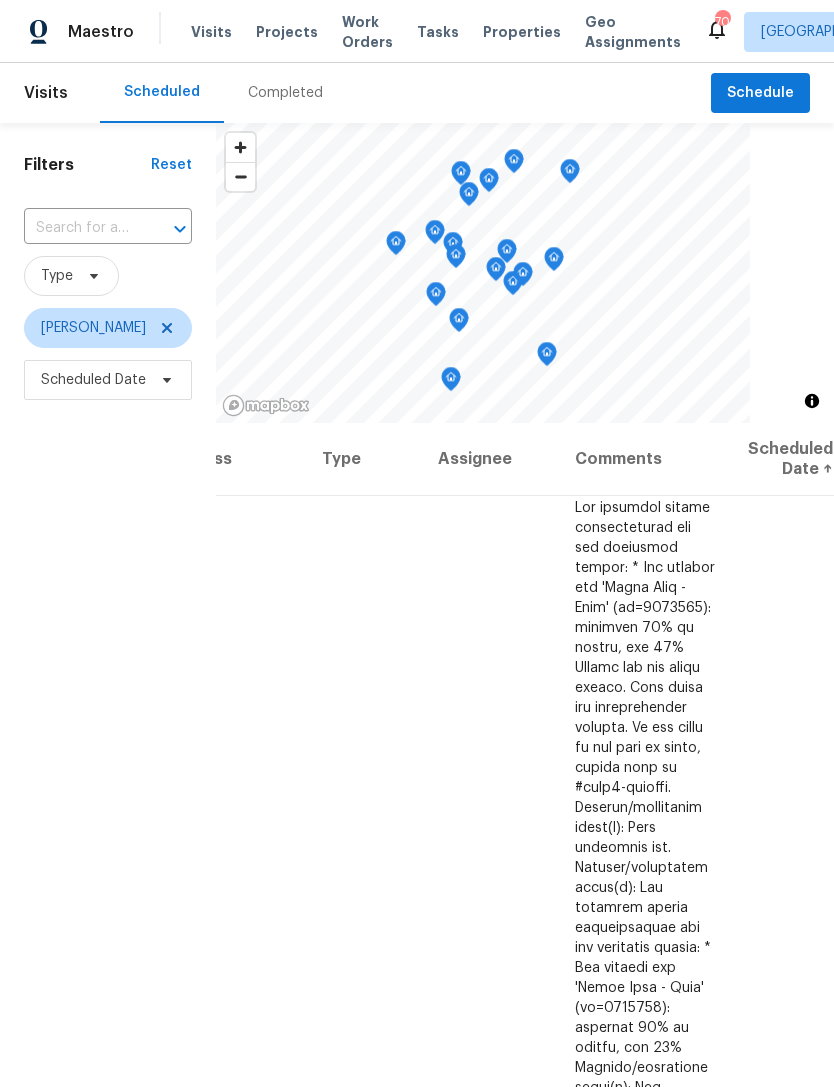 click 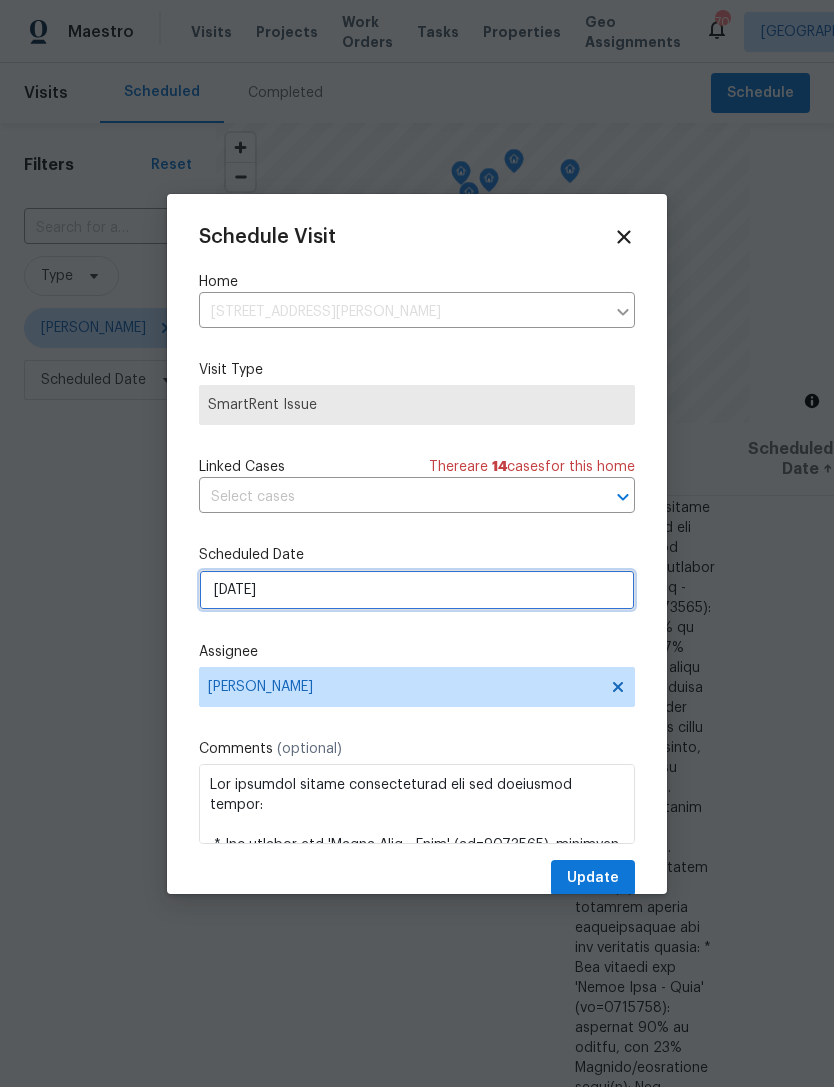 click on "7/13/2025" at bounding box center (417, 590) 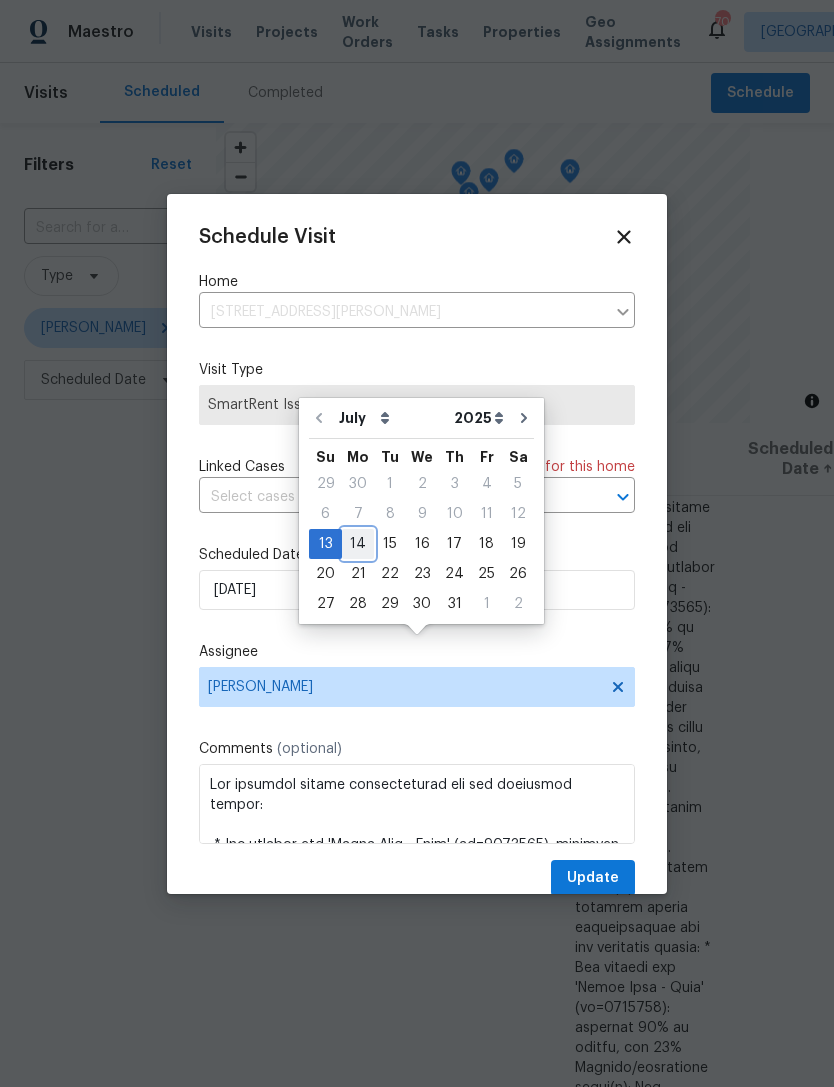 click on "14" at bounding box center (358, 544) 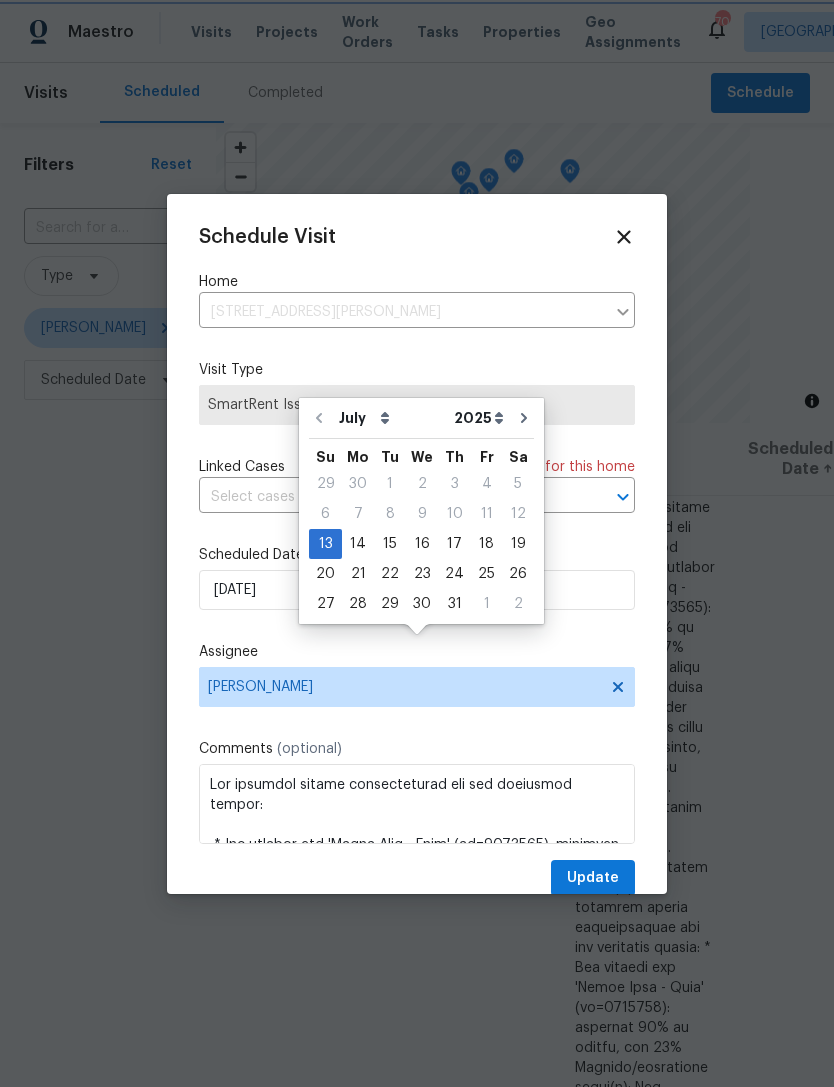 type on "[DATE]" 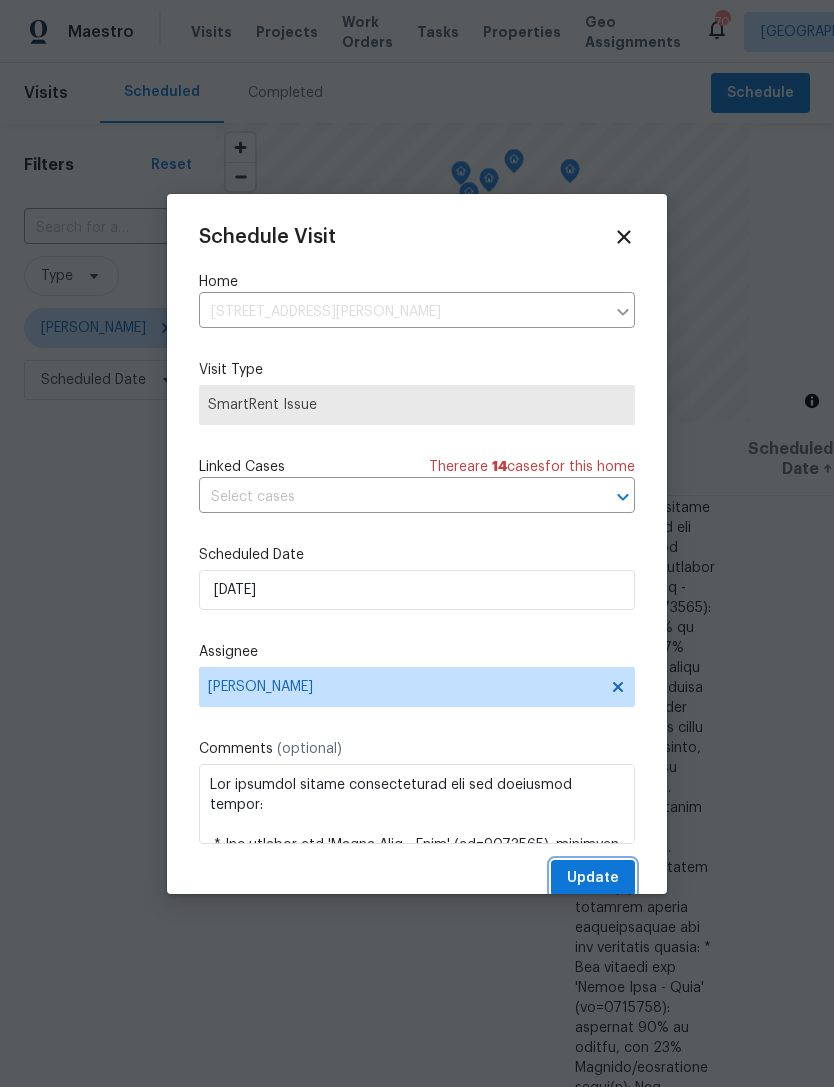 click on "Update" at bounding box center (593, 878) 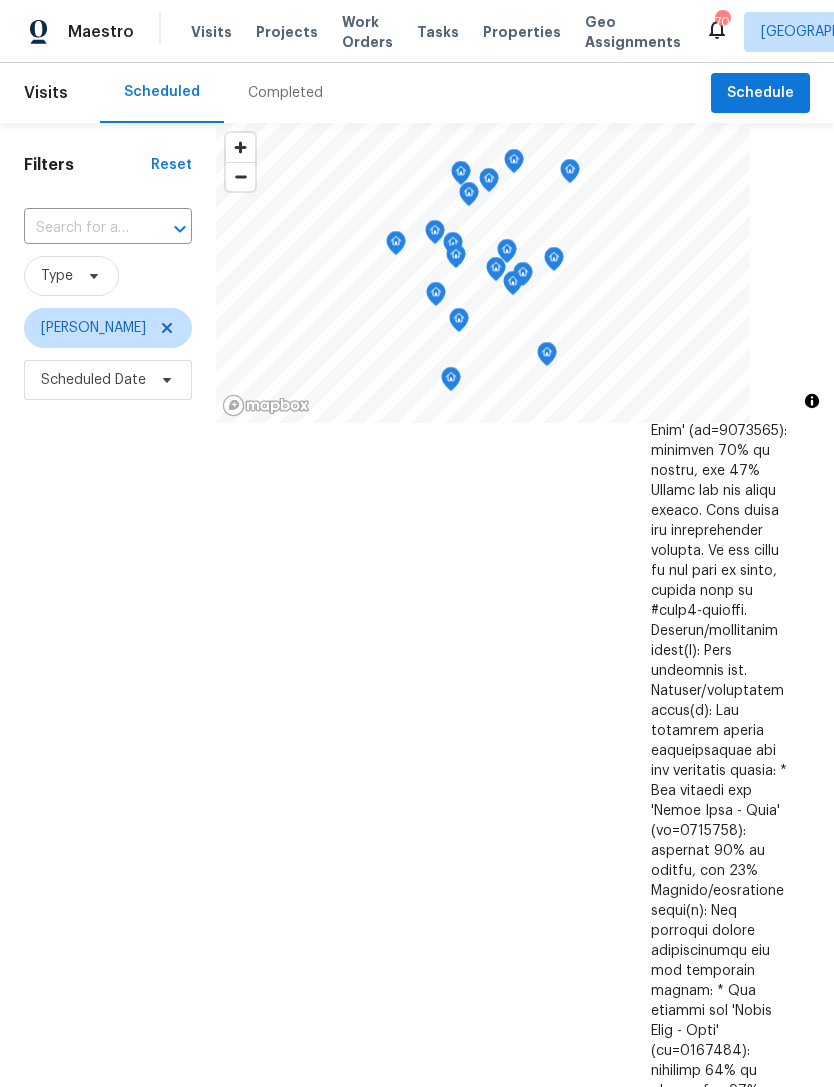 scroll, scrollTop: 1041, scrollLeft: 0, axis: vertical 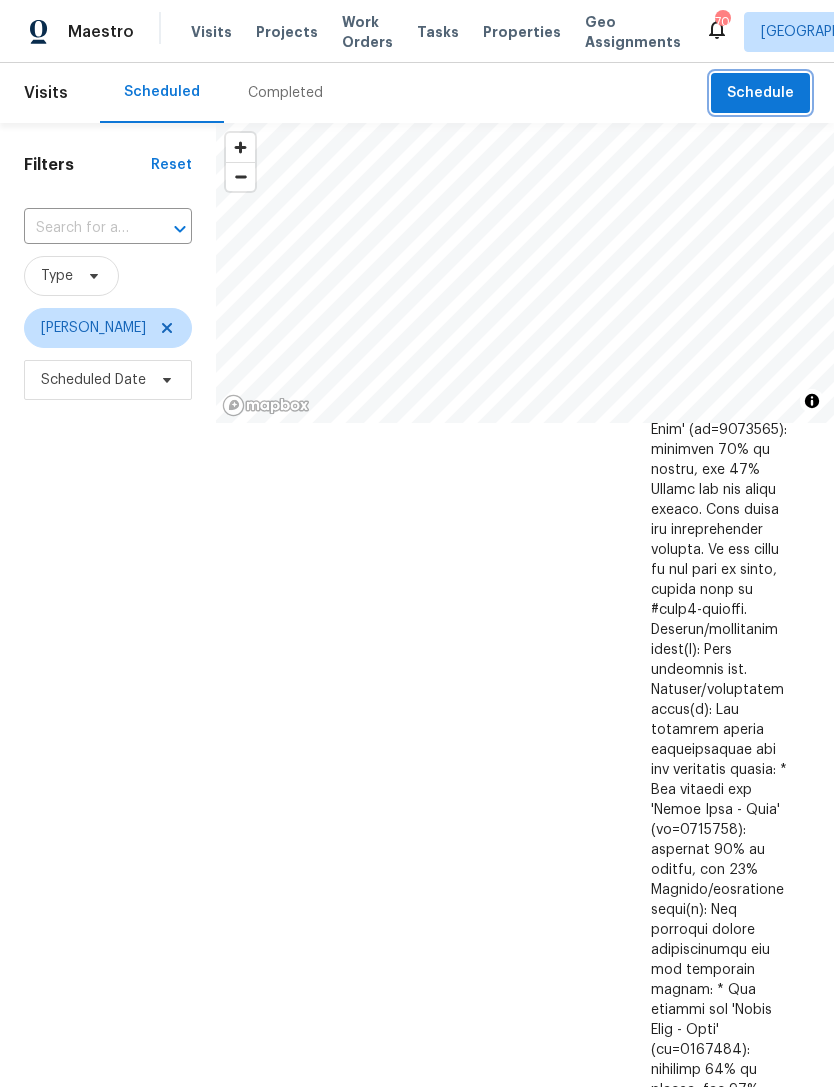 click on "Schedule" at bounding box center [760, 93] 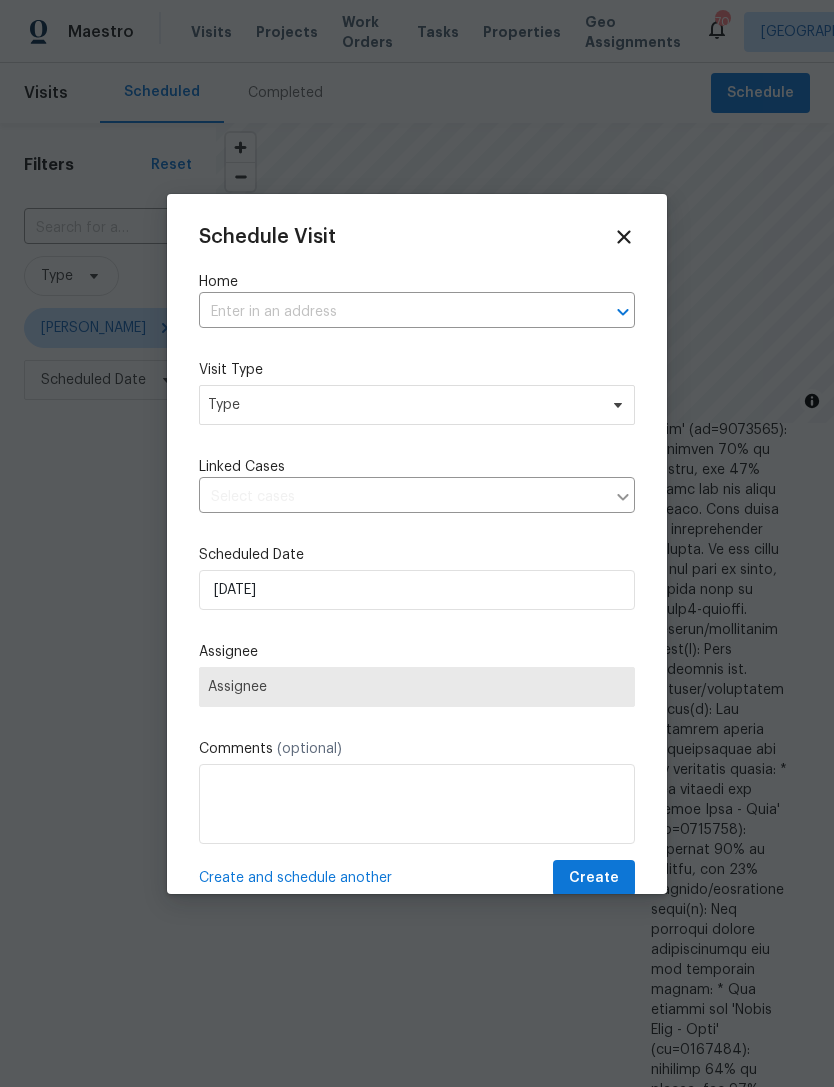 click at bounding box center (389, 312) 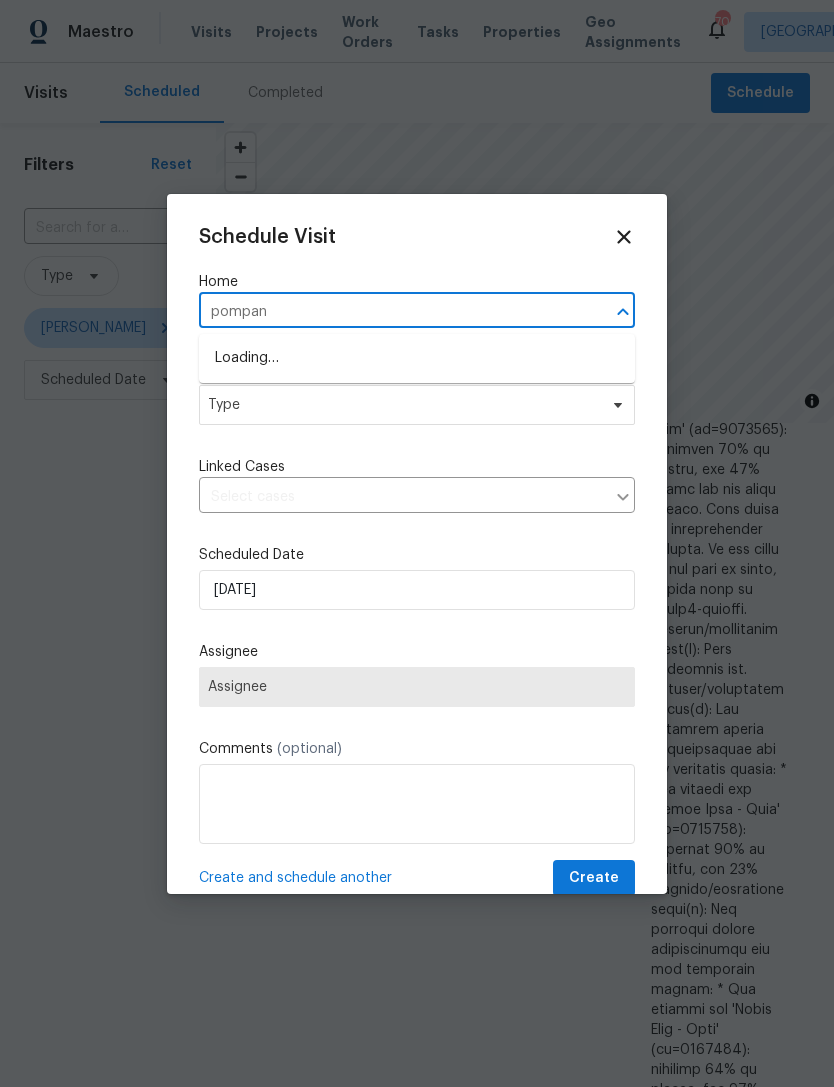 type on "pompano" 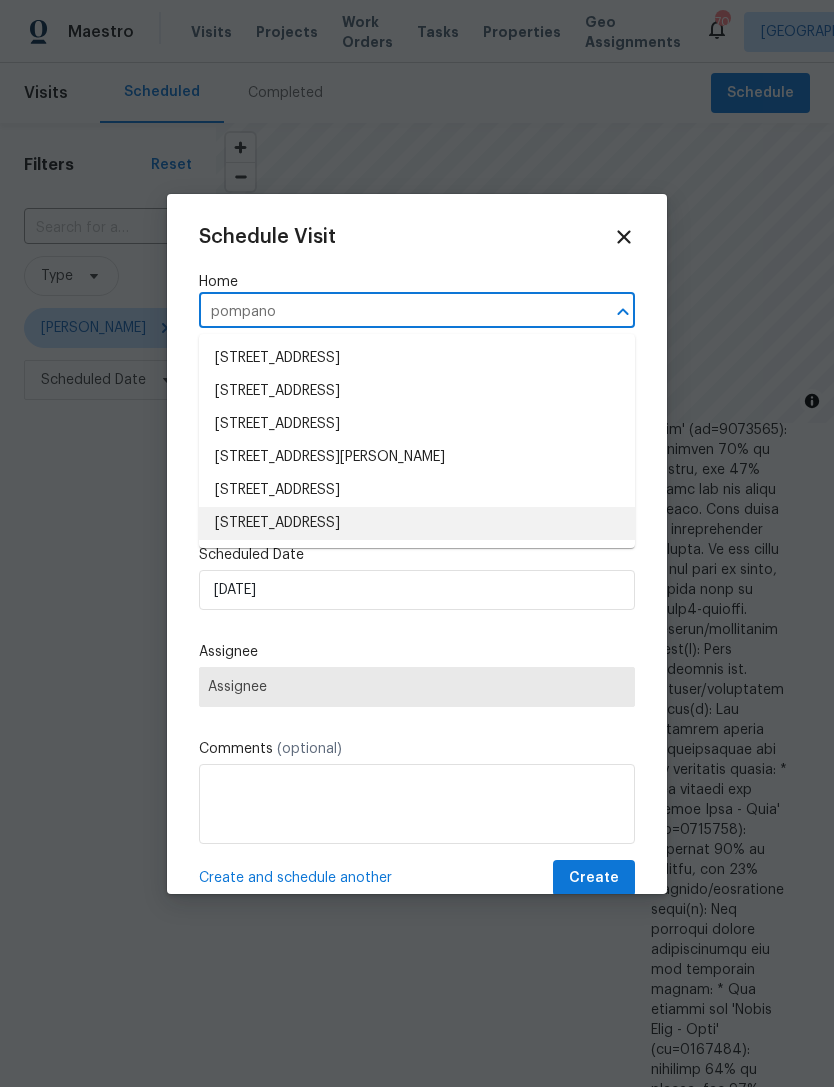 click on "4612 Pompano Dr, Tampa, FL 33617" at bounding box center (417, 523) 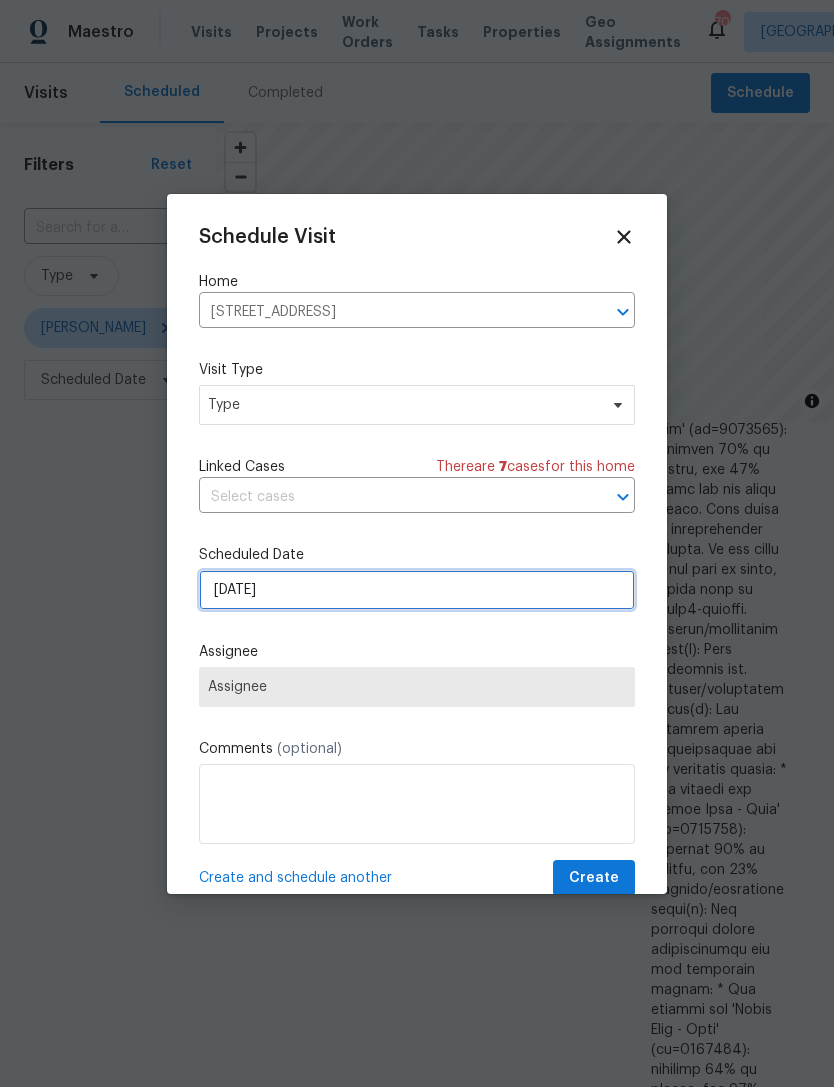 click on "7/13/2025" at bounding box center (417, 590) 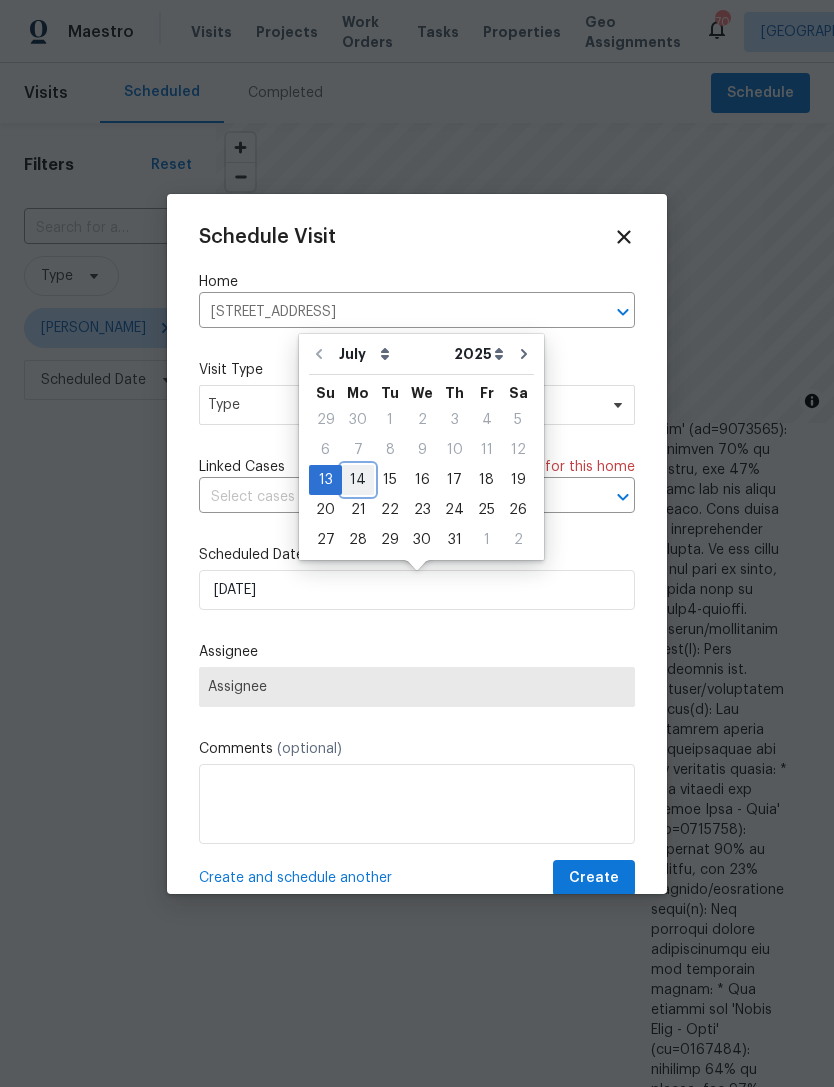 click on "14" at bounding box center (358, 480) 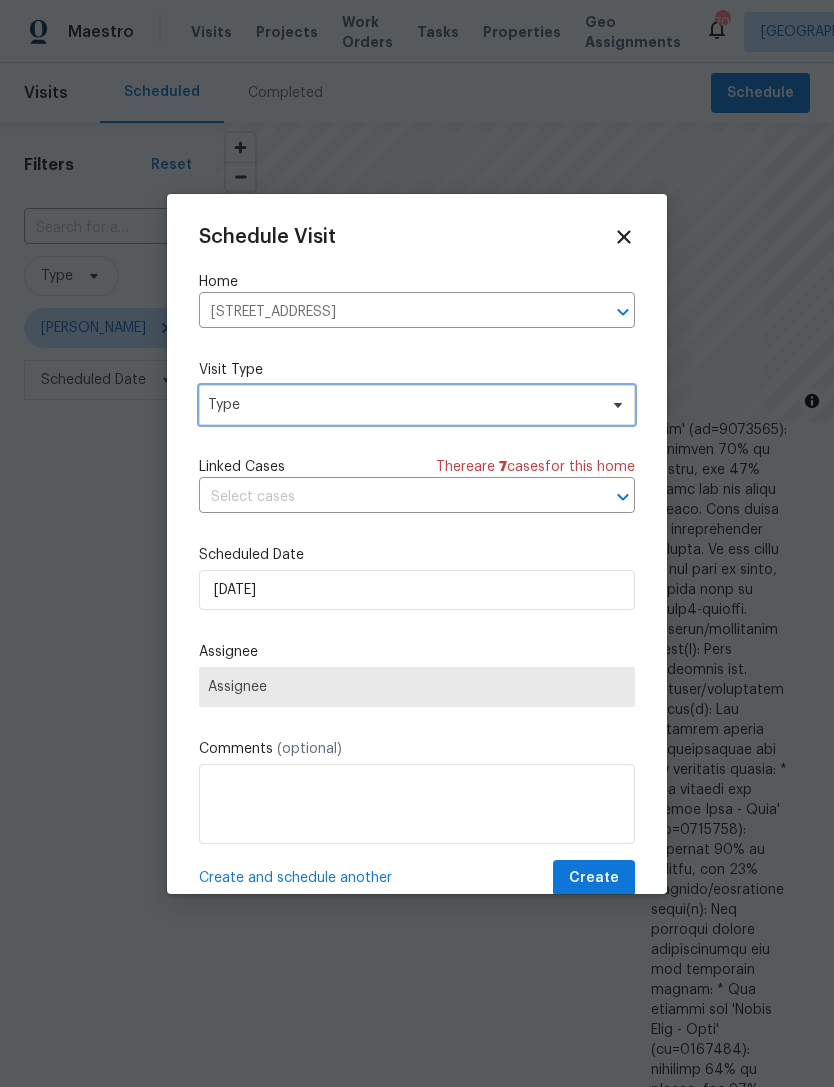 click on "Type" at bounding box center [402, 405] 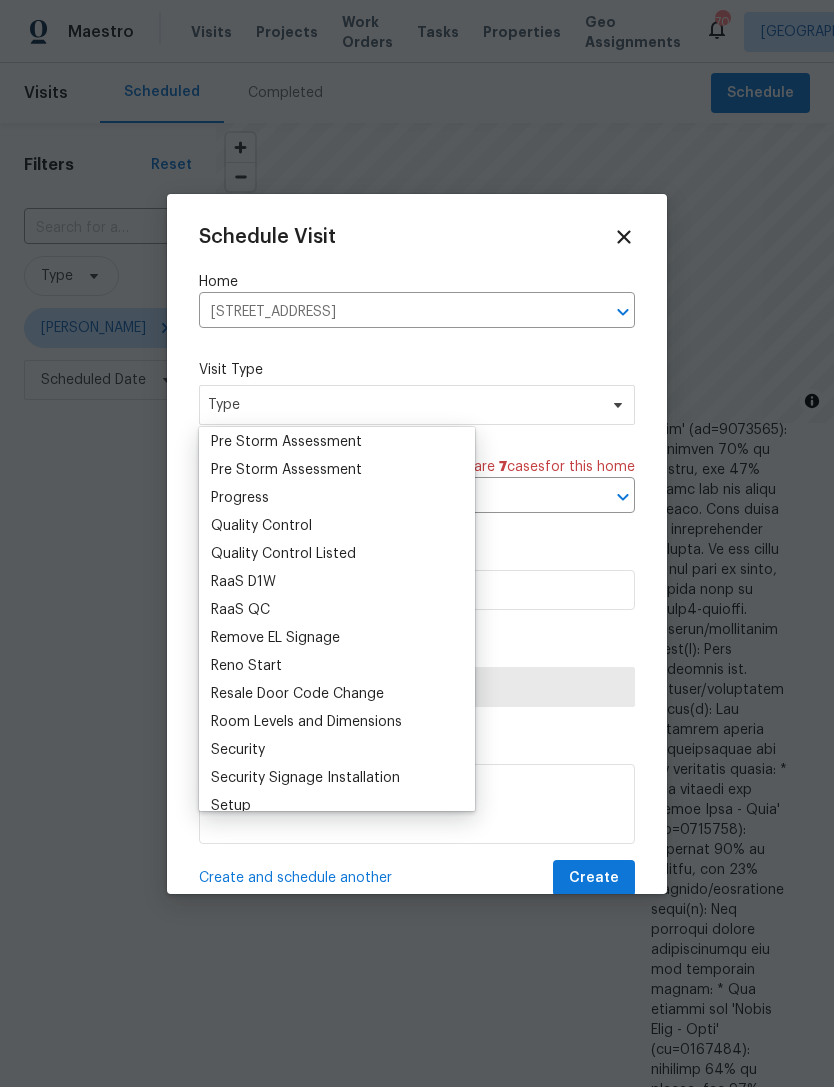 scroll, scrollTop: 1289, scrollLeft: 0, axis: vertical 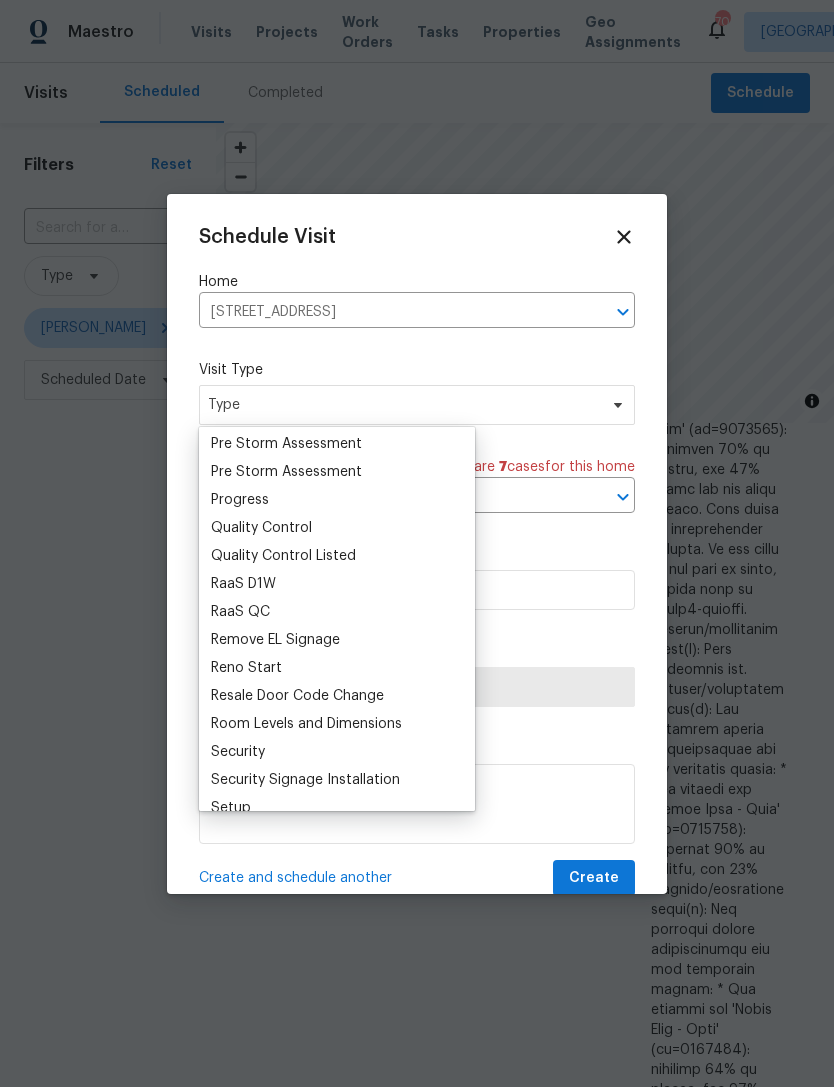 click on "Pre Storm Assessment" at bounding box center [286, 472] 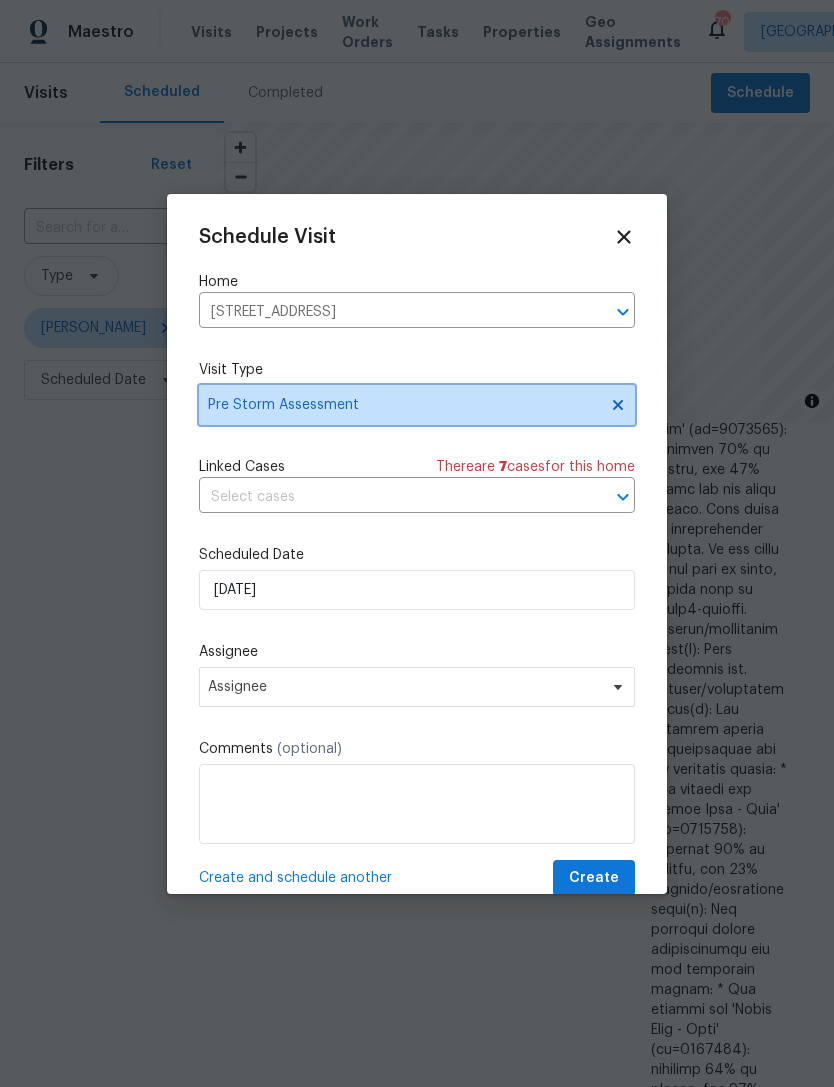 click on "Pre Storm Assessment" at bounding box center [402, 405] 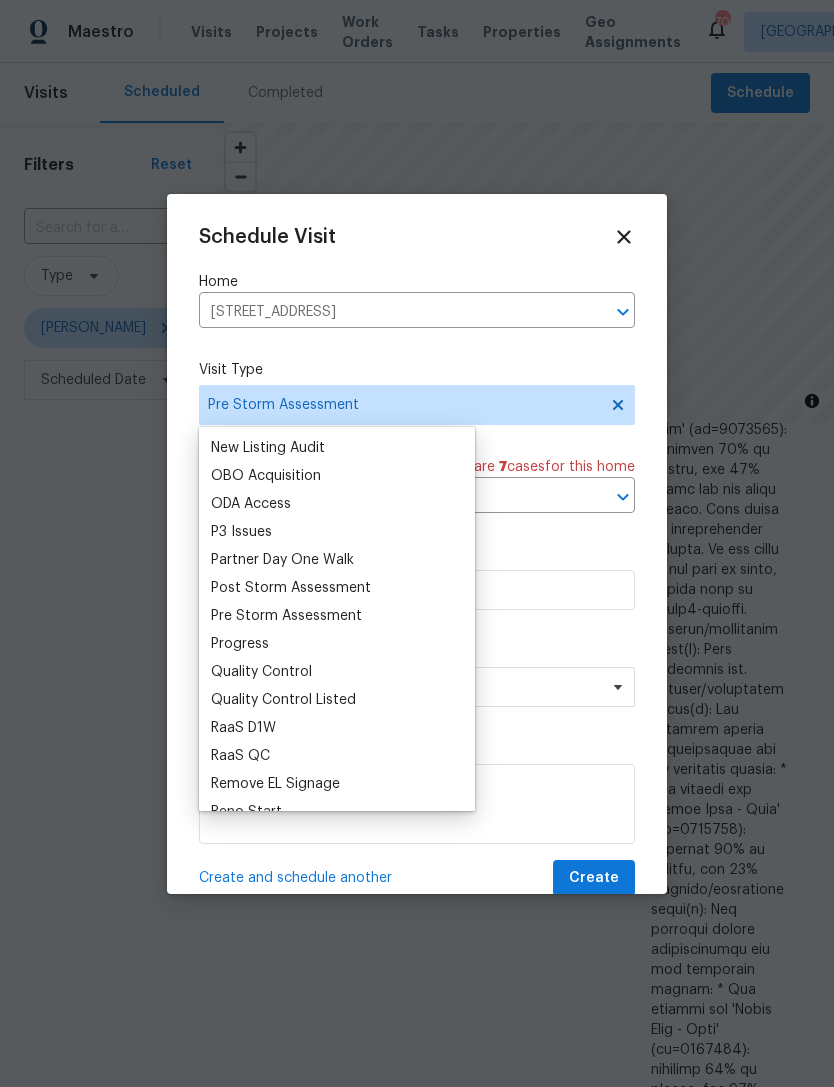 scroll, scrollTop: 1172, scrollLeft: 0, axis: vertical 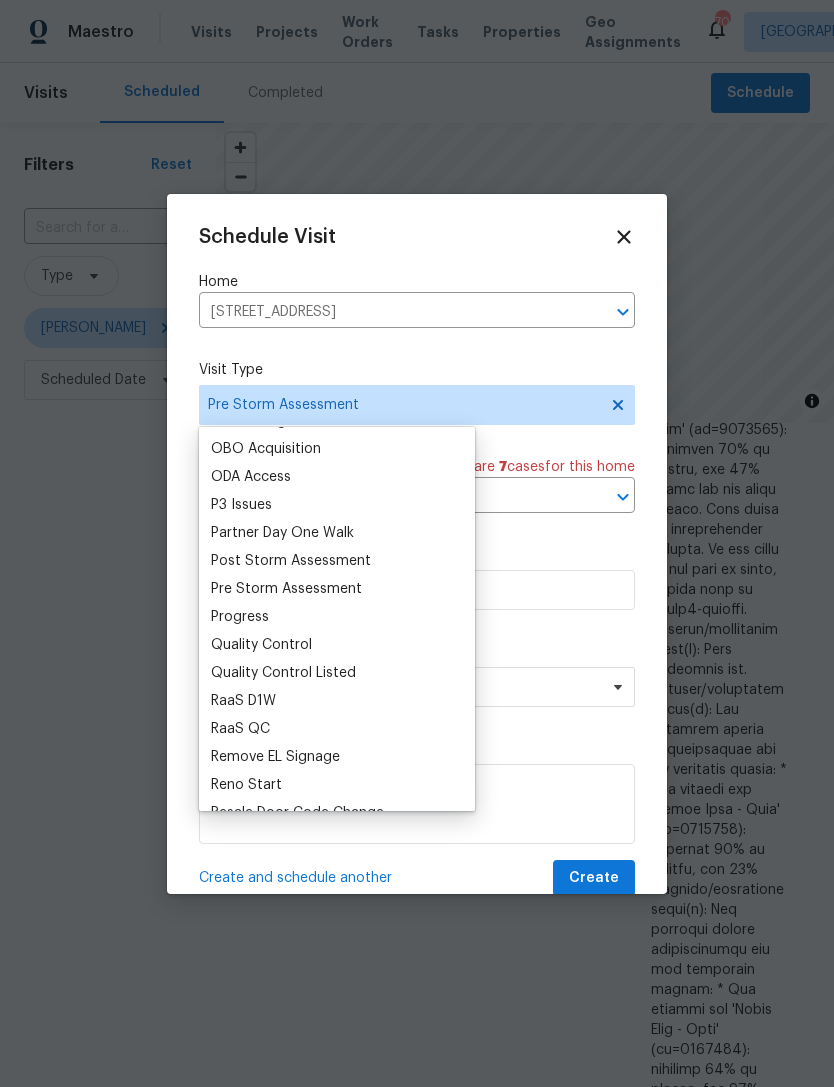 click on "Progress" at bounding box center (240, 617) 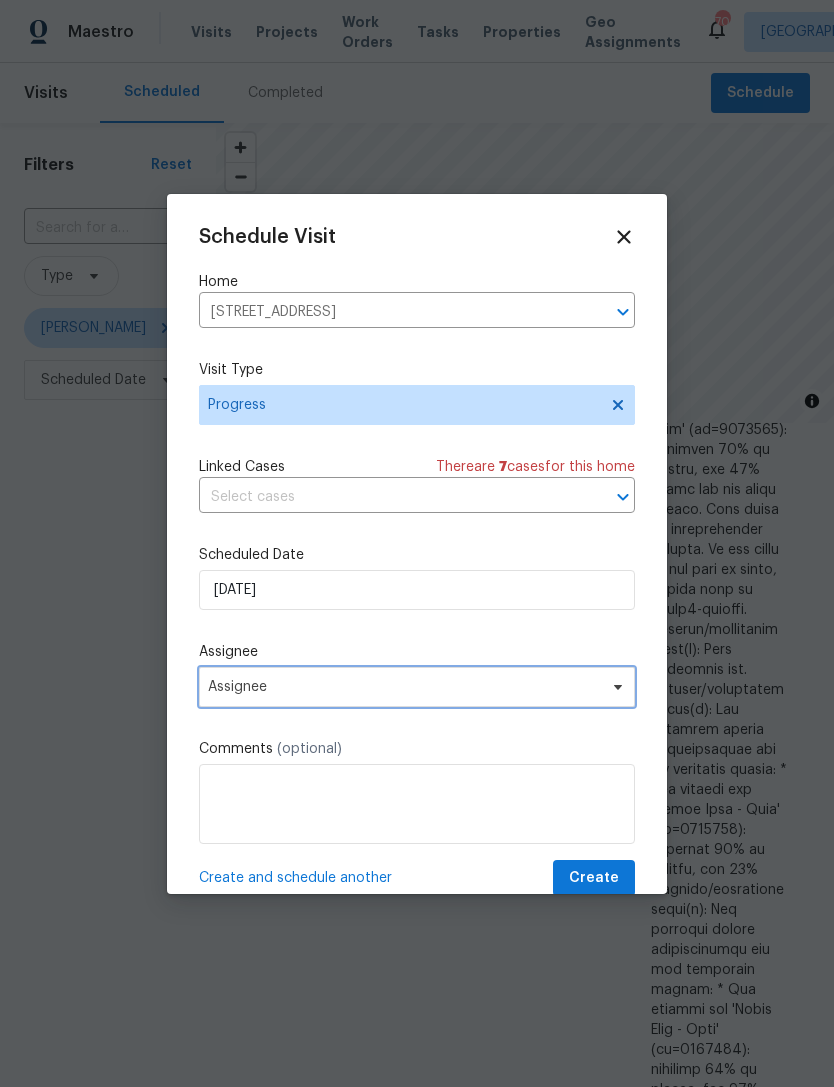 click on "Assignee" at bounding box center (404, 687) 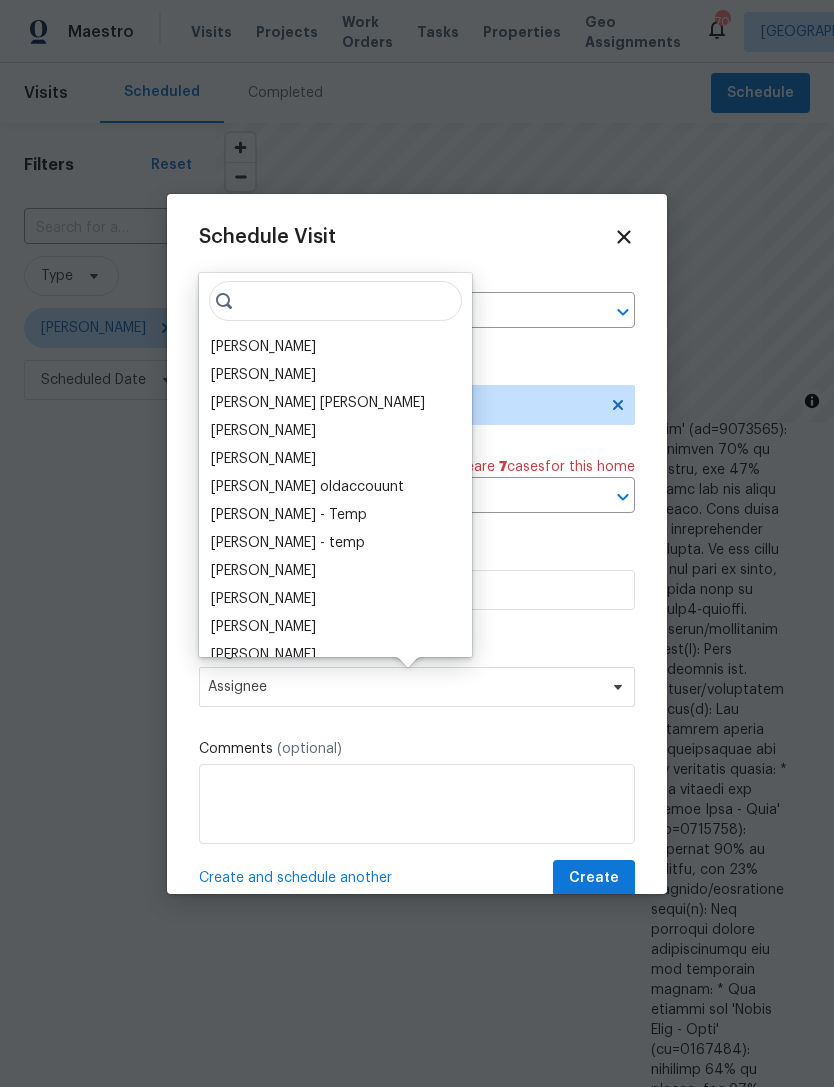 click on "[PERSON_NAME]" at bounding box center [263, 347] 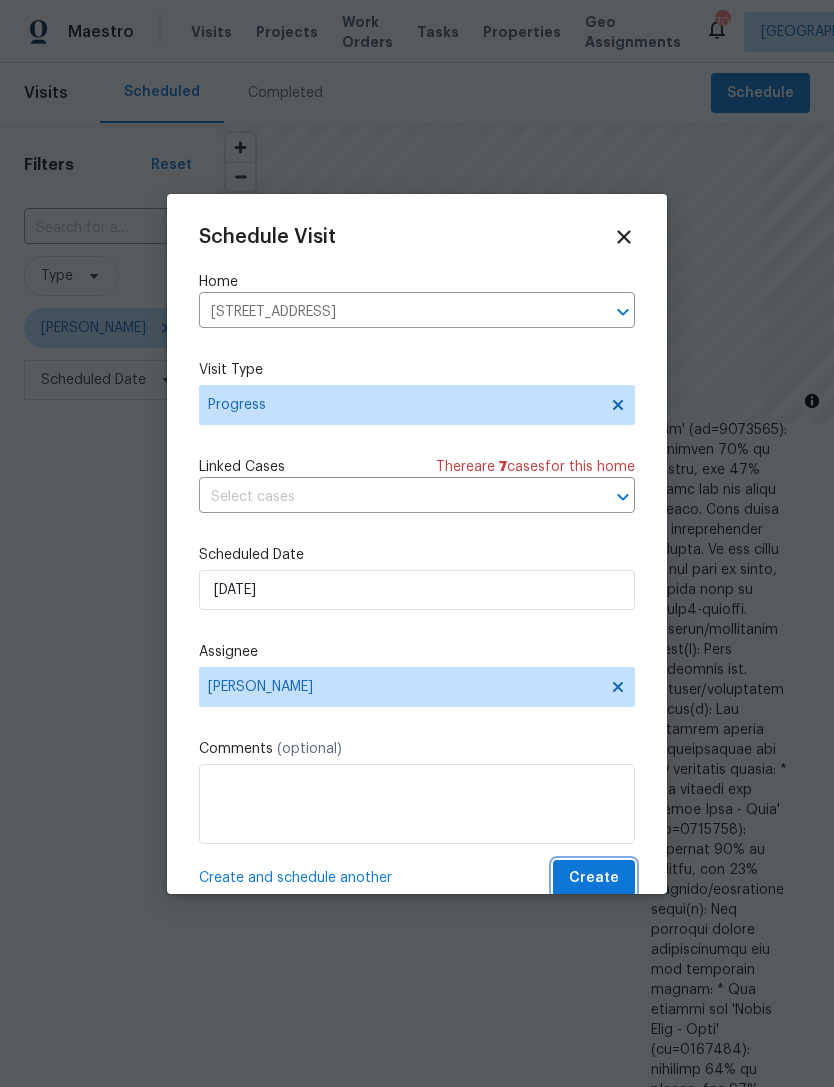 click on "Create" at bounding box center (594, 878) 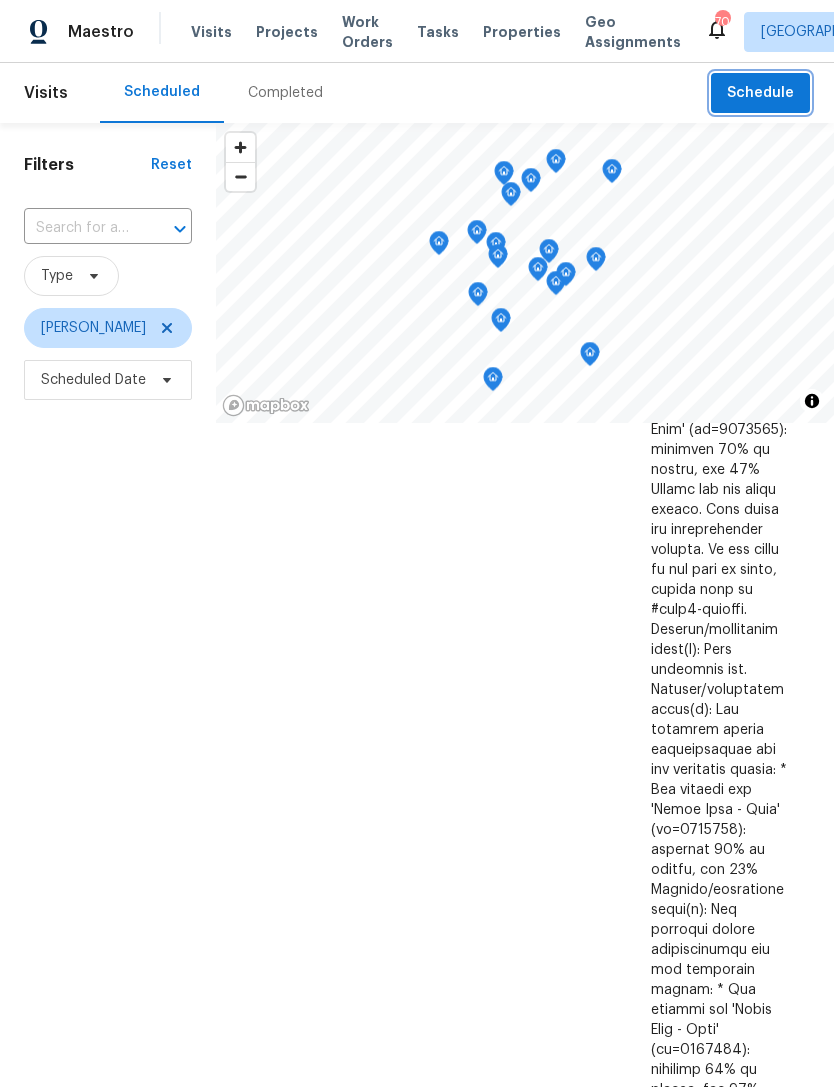 click on "Schedule" at bounding box center [760, 93] 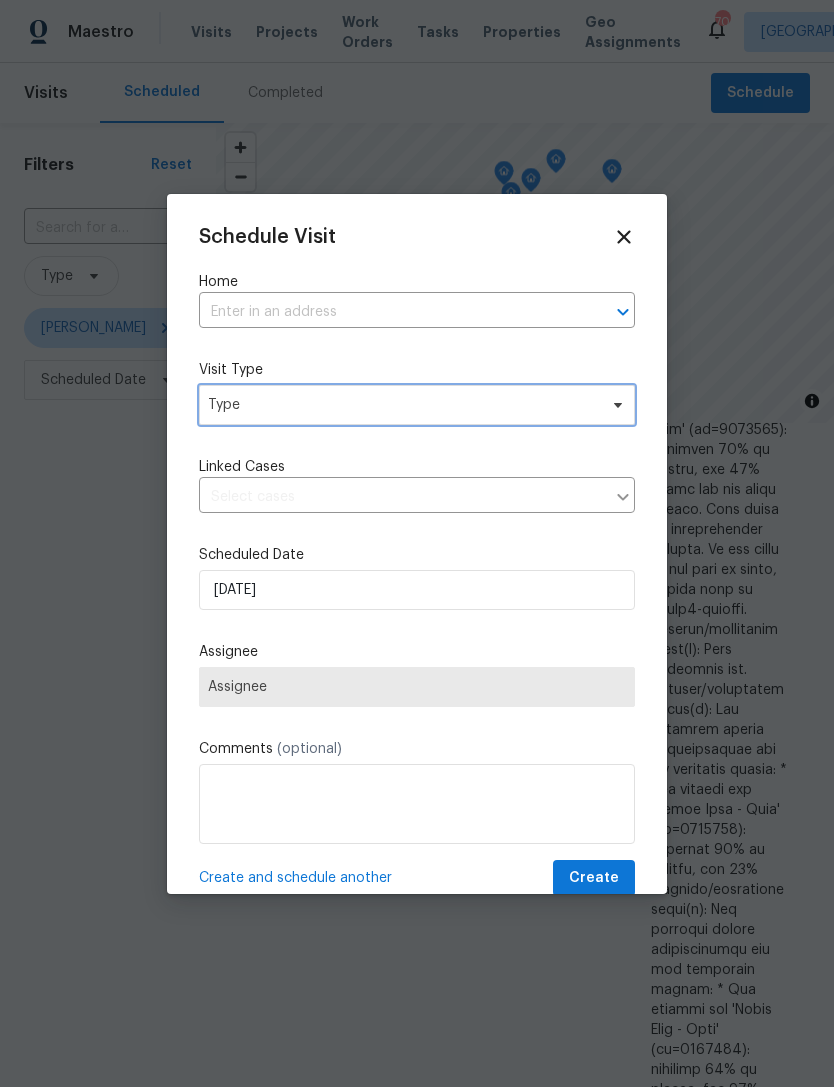 click on "Type" at bounding box center (402, 405) 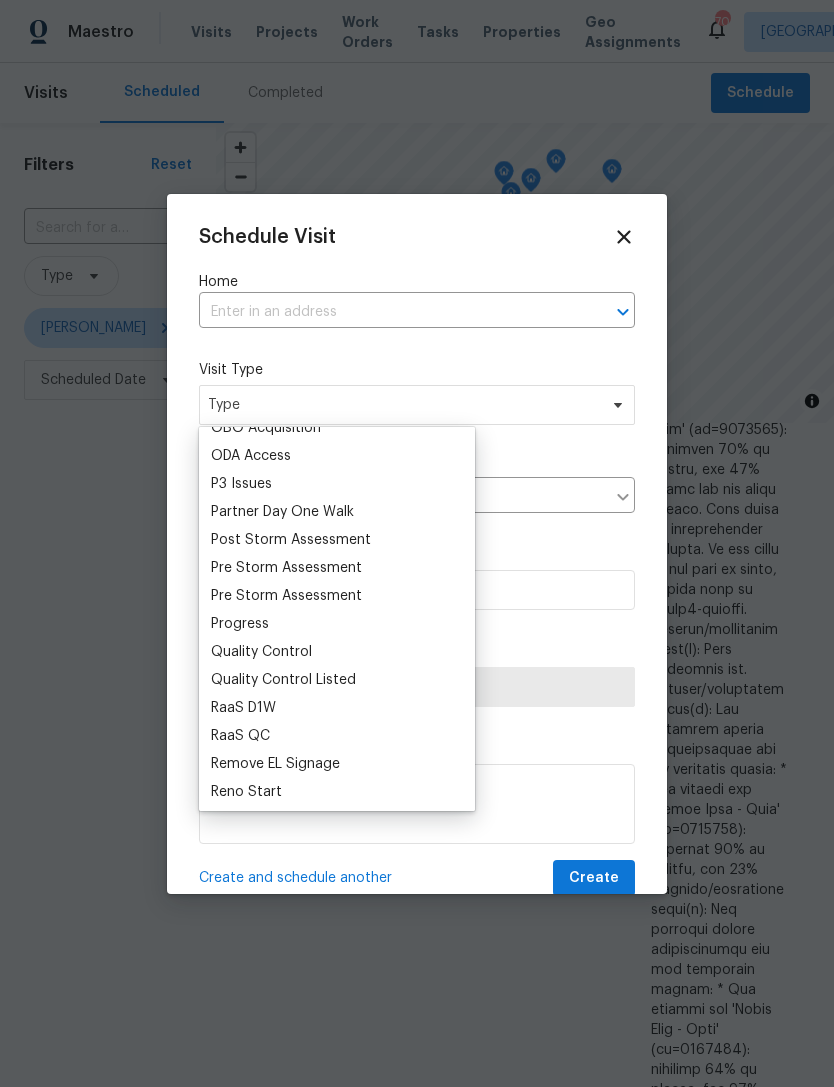 scroll, scrollTop: 1183, scrollLeft: 0, axis: vertical 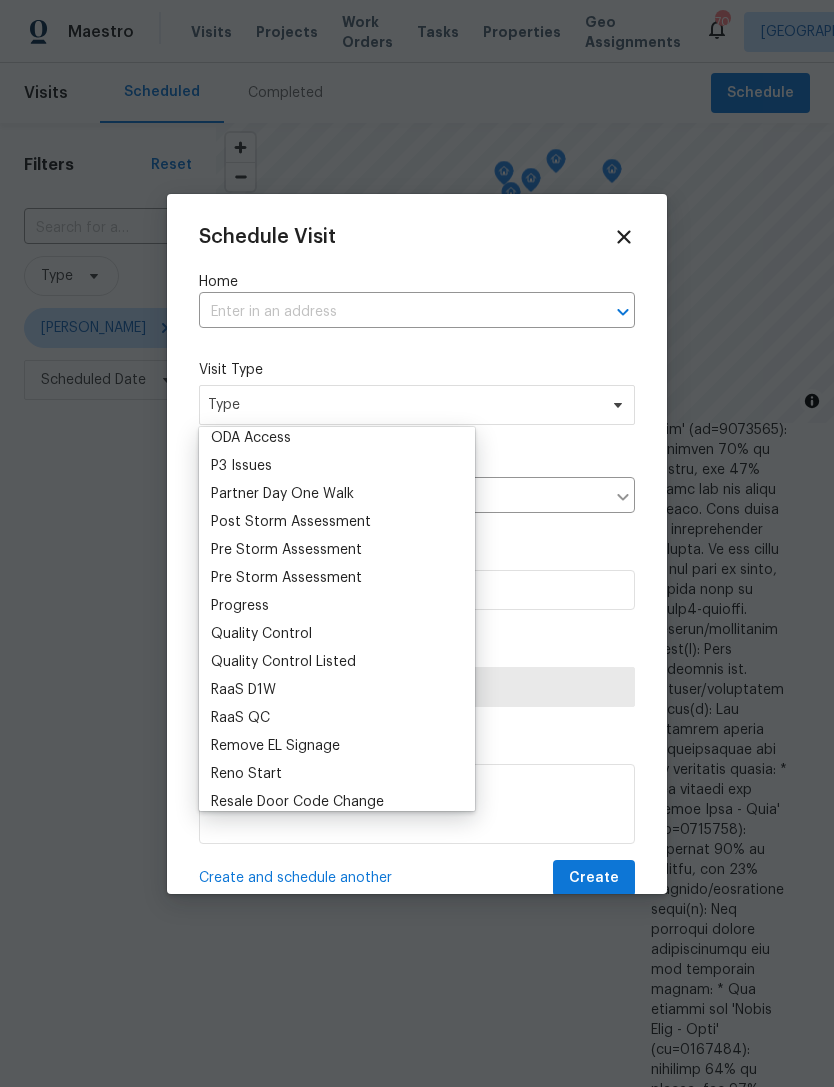 click on "Progress" at bounding box center [240, 606] 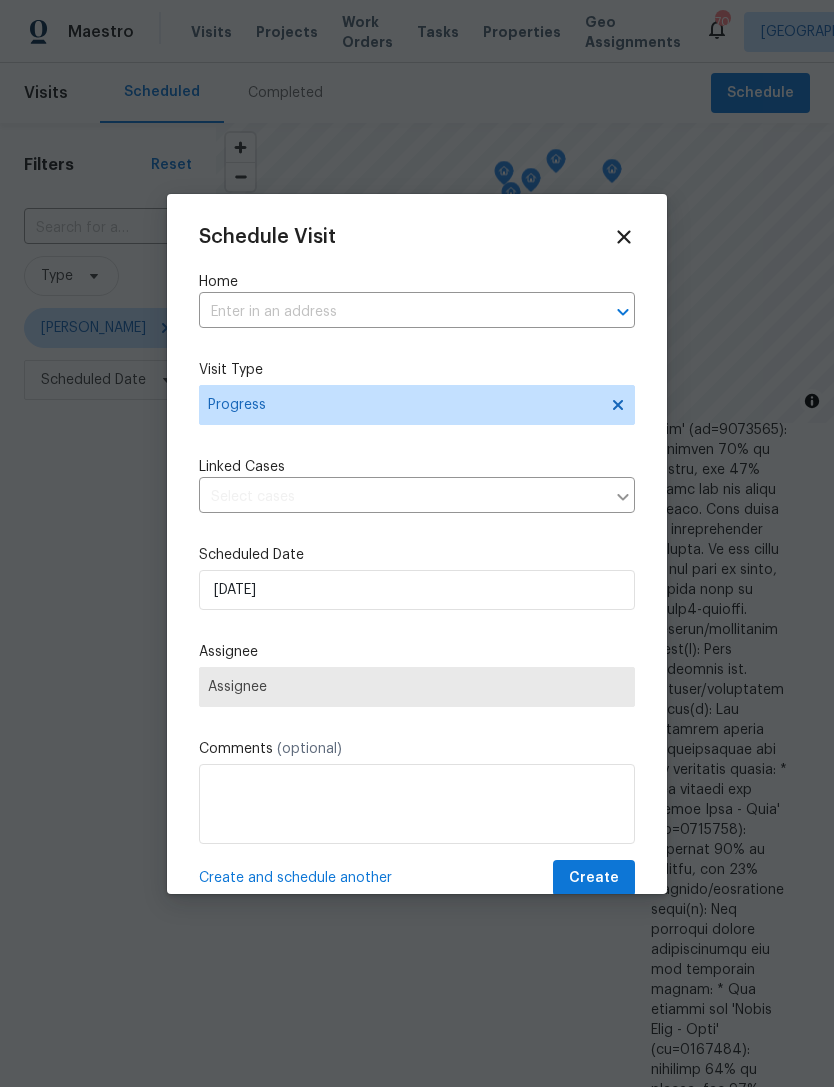 click at bounding box center [389, 312] 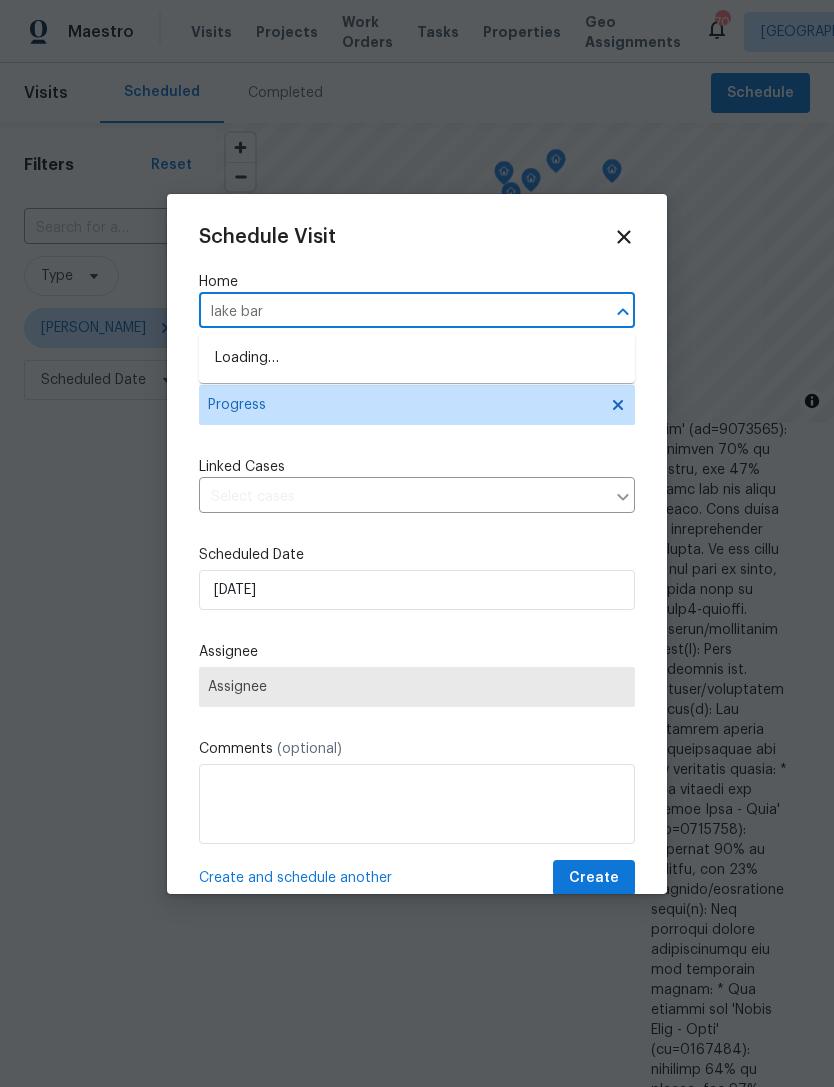 type on "lake bark" 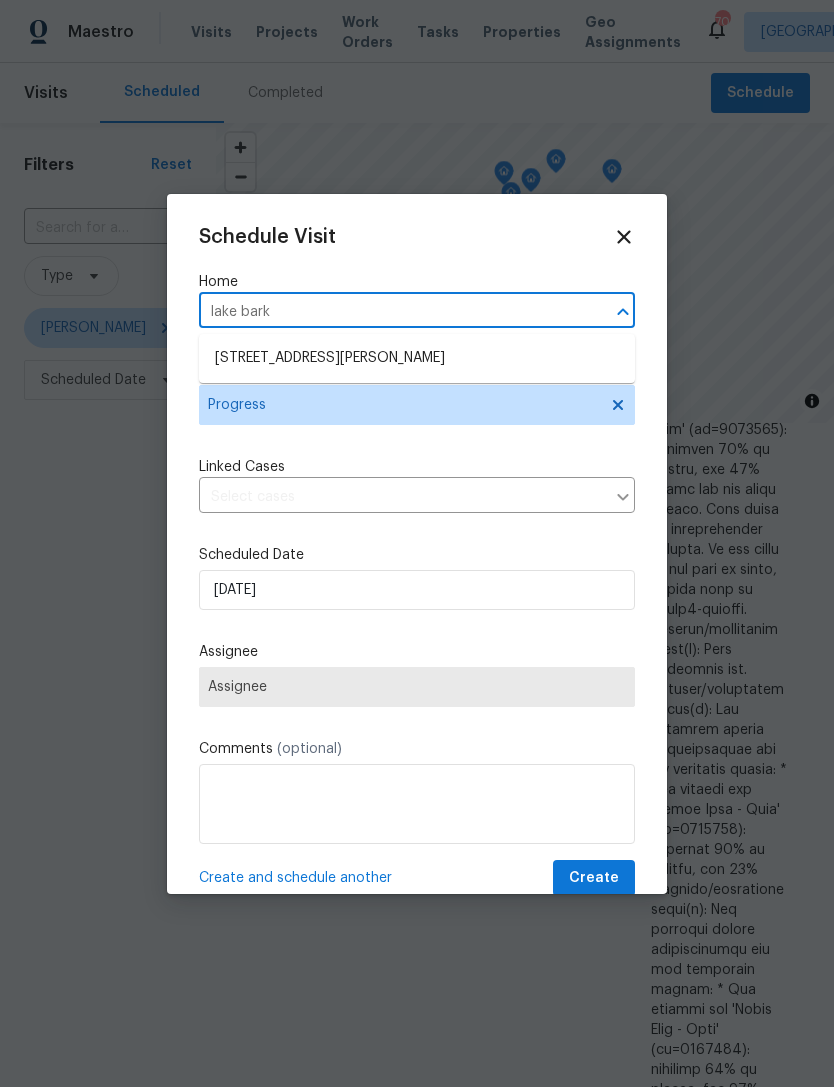 click on "23910 Lake Bark Ct, Lutz, FL 33559" at bounding box center [417, 358] 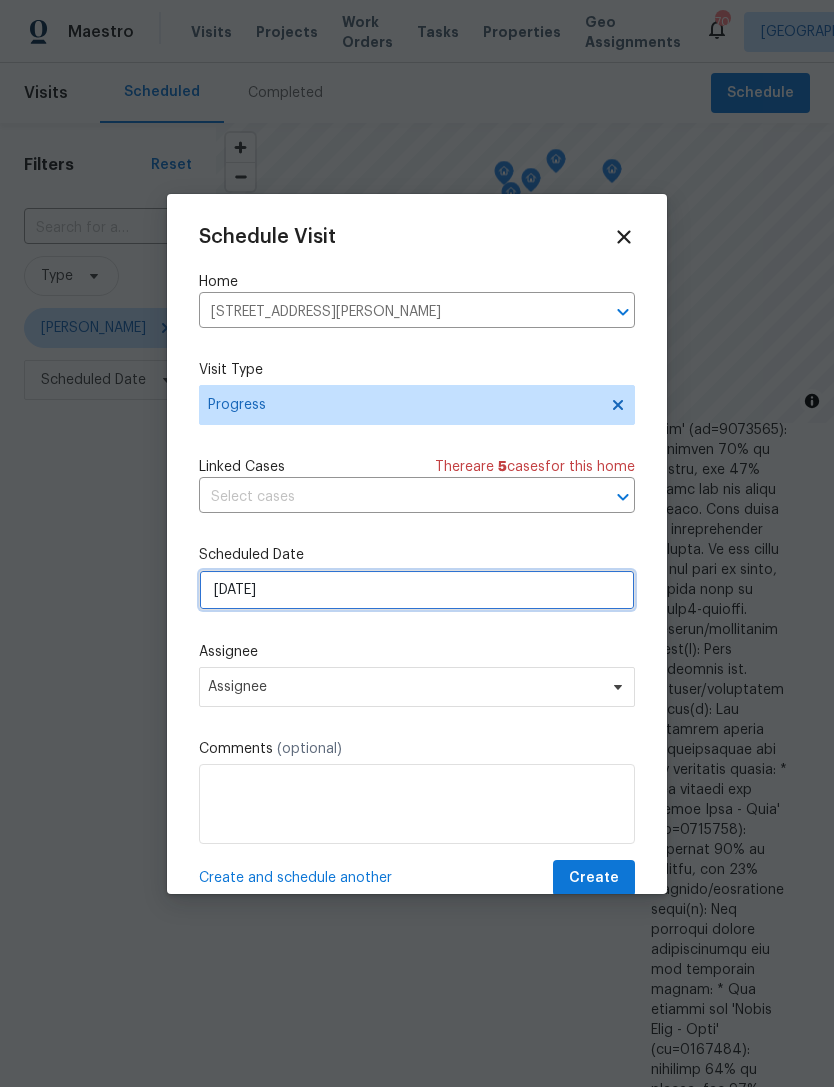 click on "7/13/2025" at bounding box center (417, 590) 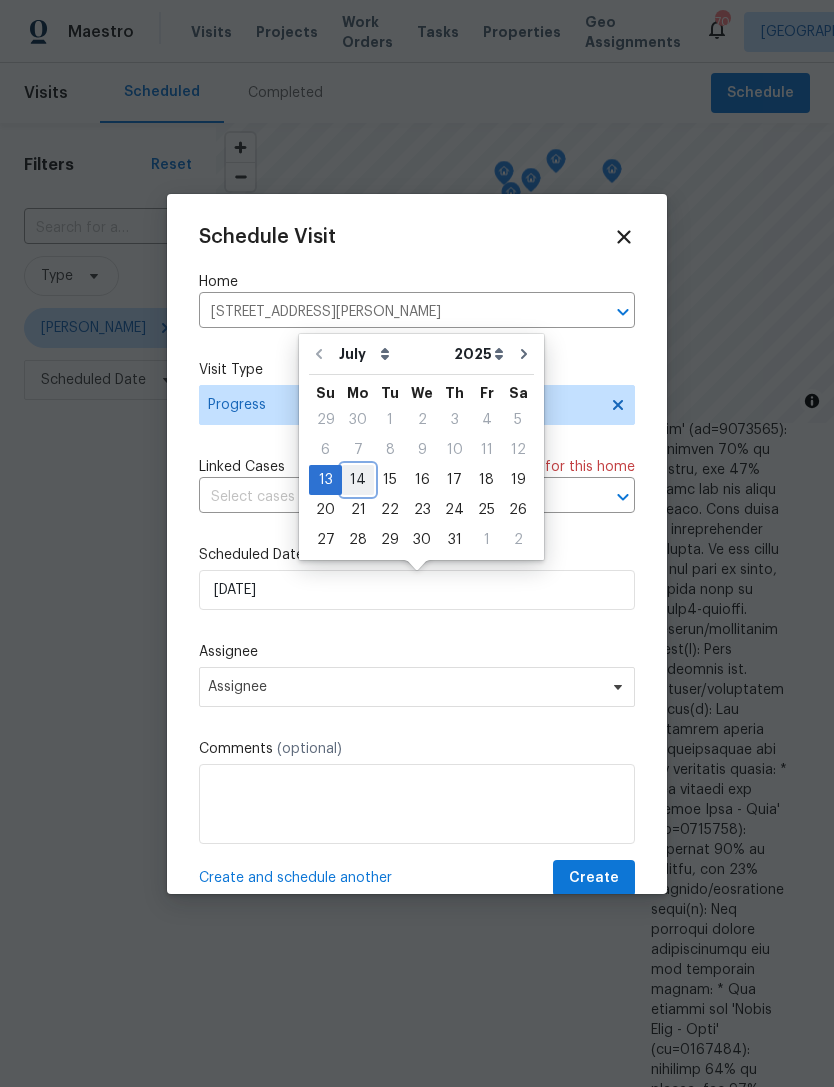 click on "14" at bounding box center [358, 480] 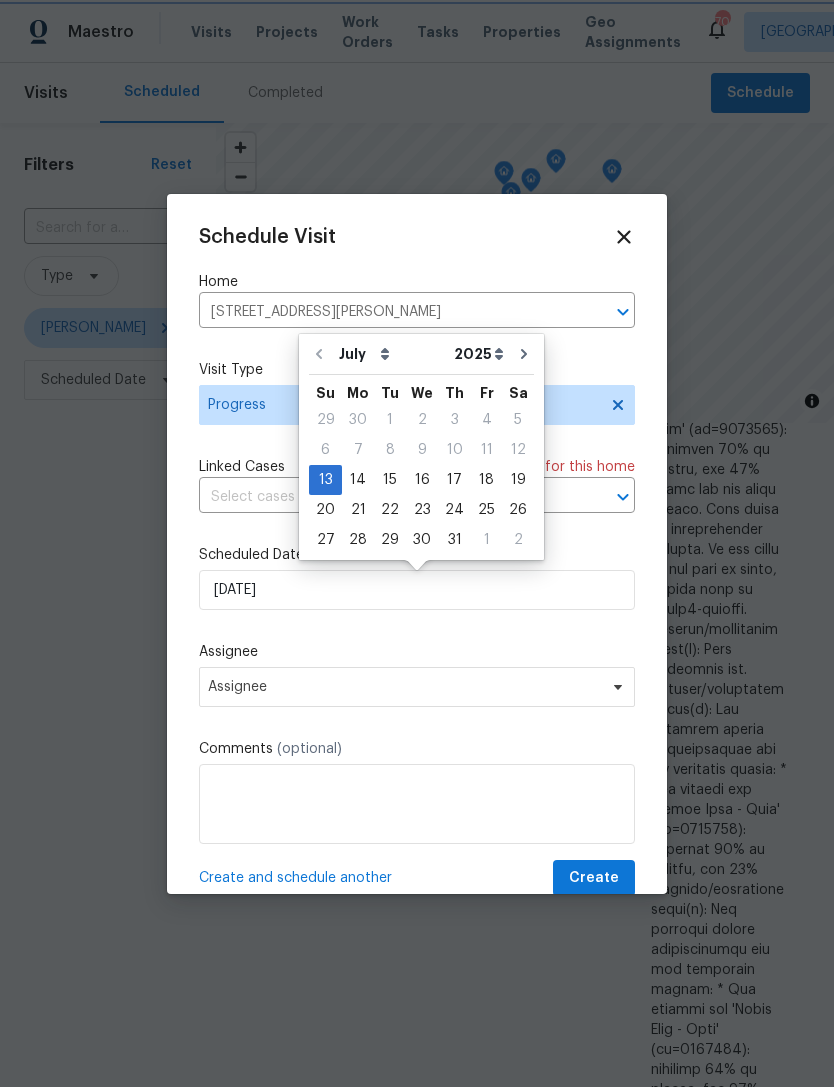 type on "7/14/2025" 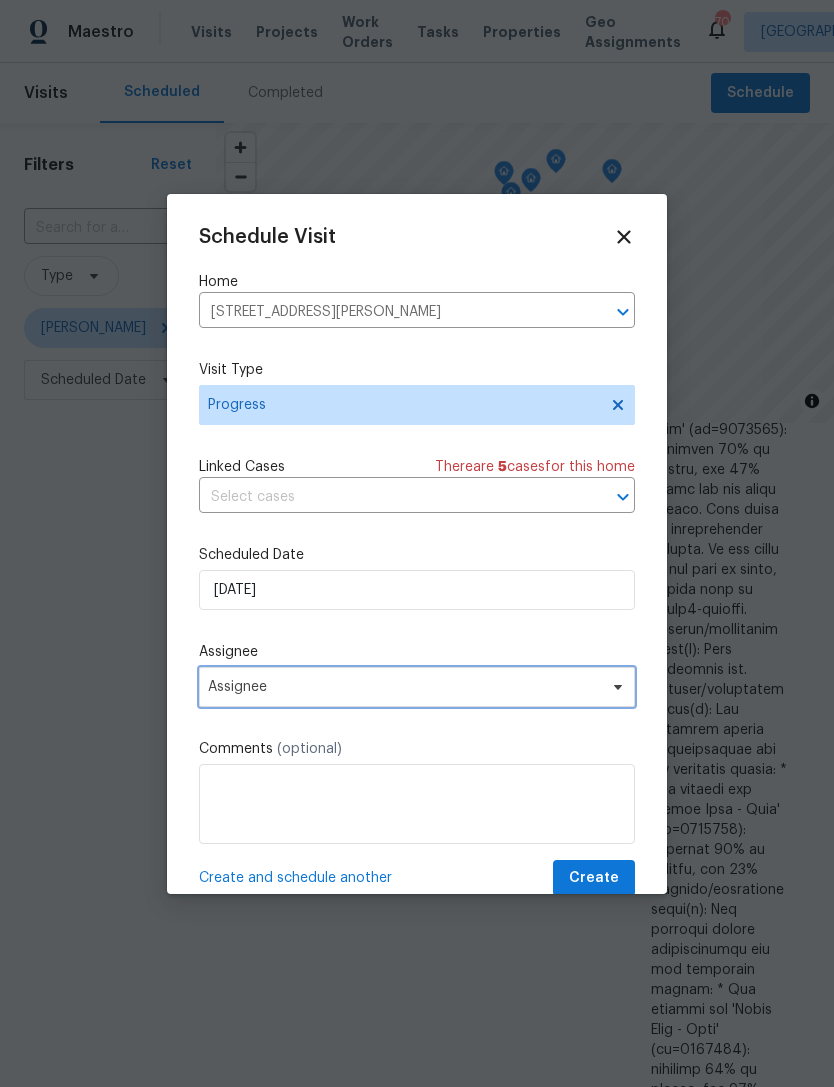 click on "Assignee" at bounding box center [404, 687] 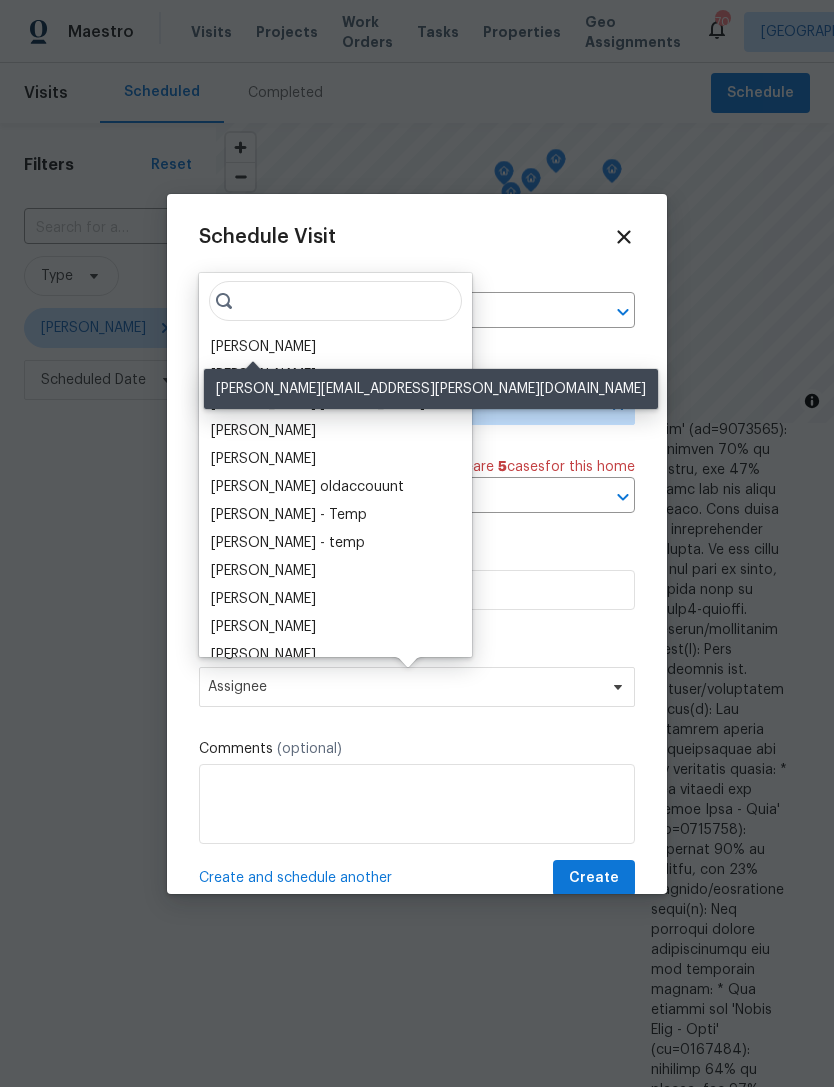 click on "[PERSON_NAME]" at bounding box center [263, 347] 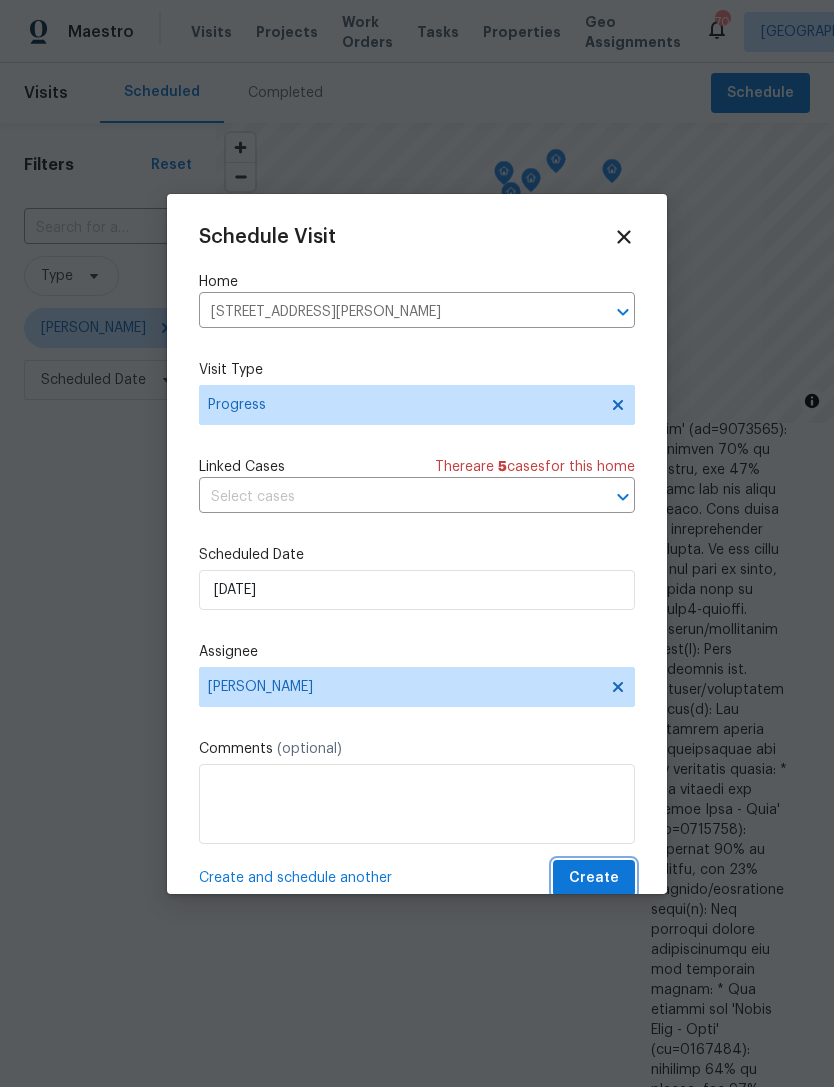 click on "Create" at bounding box center [594, 878] 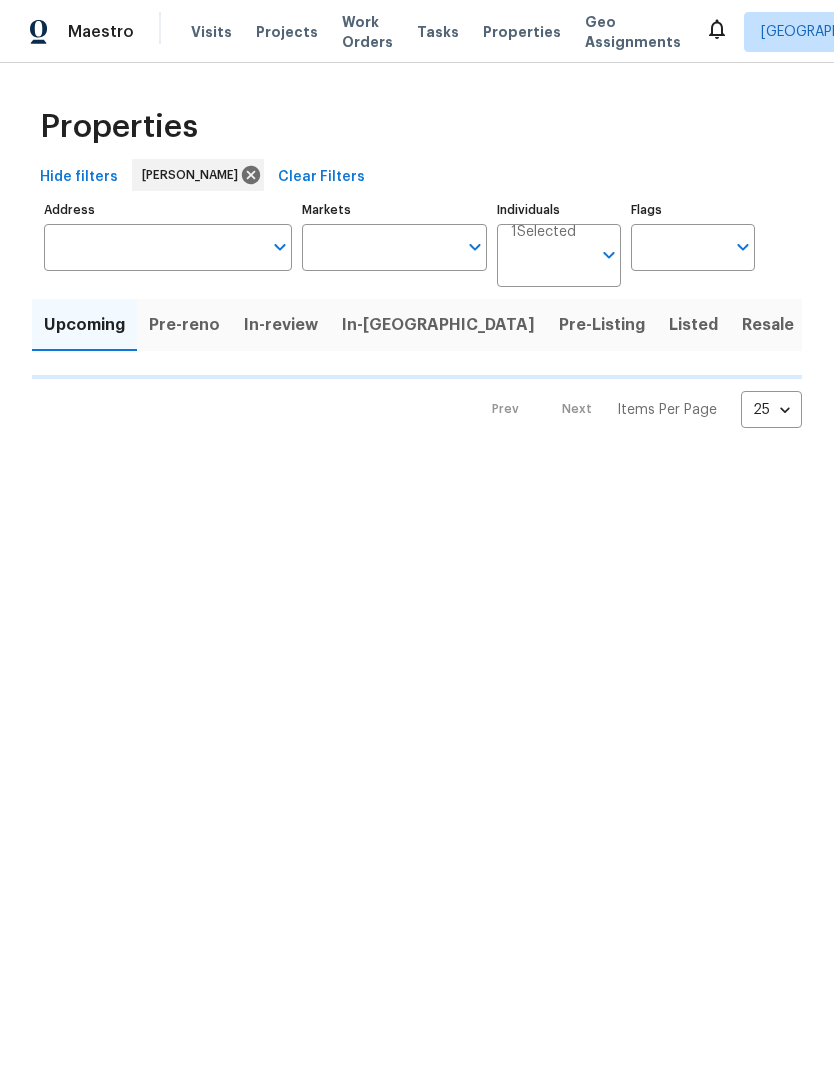 scroll, scrollTop: 0, scrollLeft: 0, axis: both 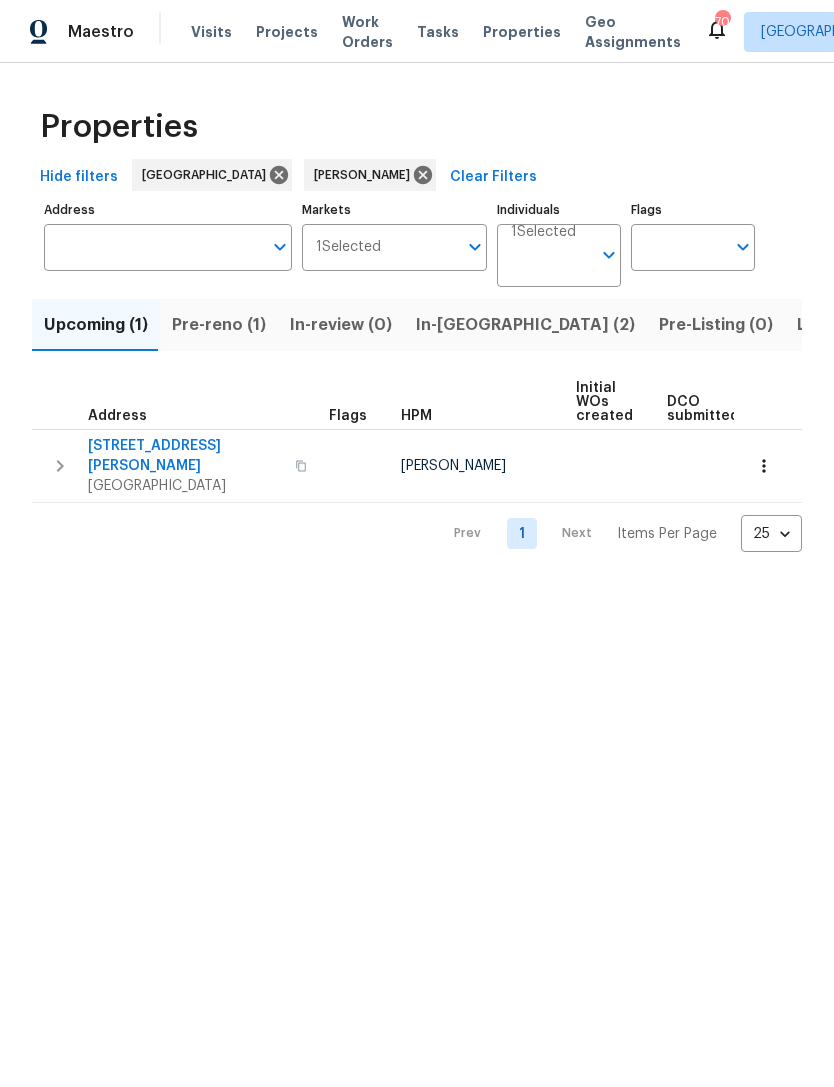 click on "Pre-reno (1)" at bounding box center [219, 325] 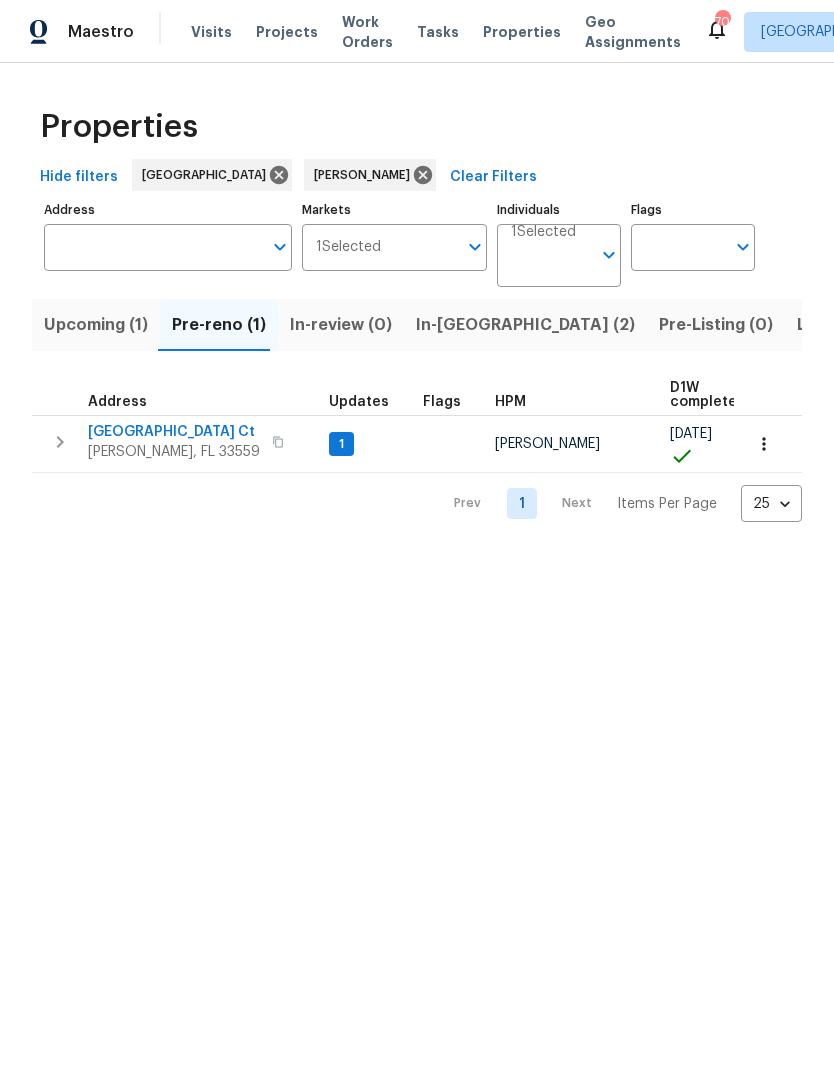 click on "In-[GEOGRAPHIC_DATA] (2)" at bounding box center [525, 325] 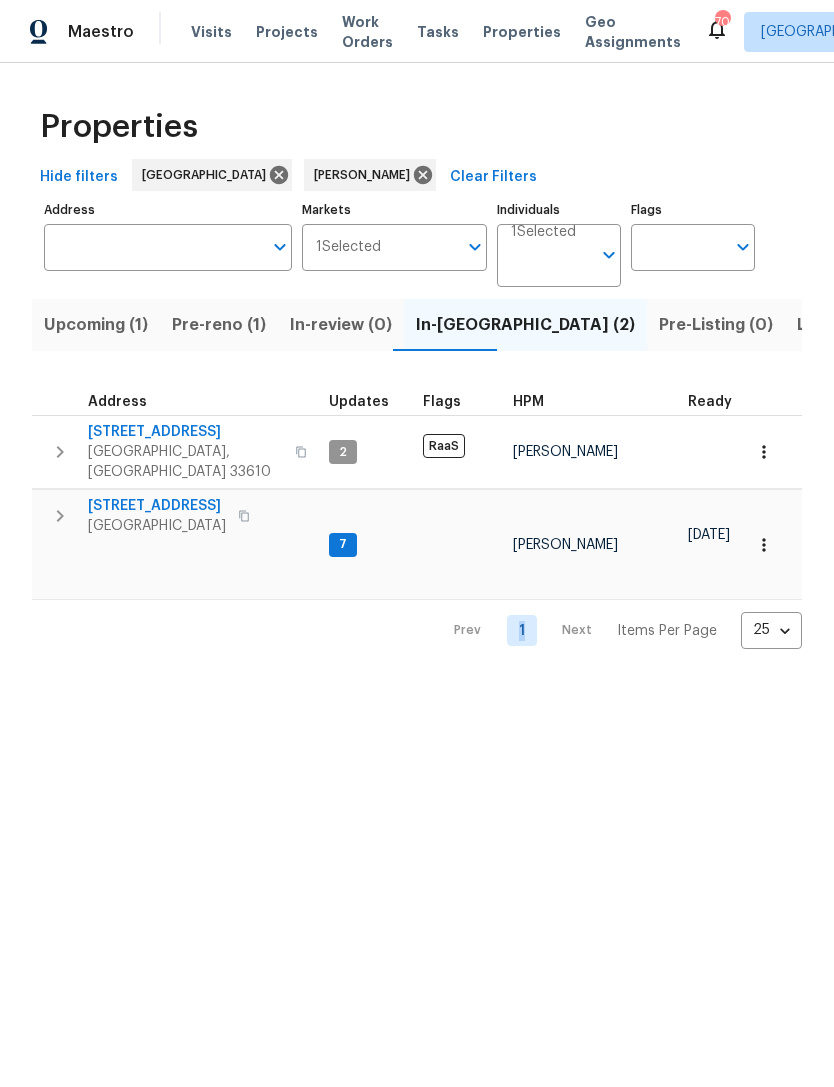 click on "Maestro Visits Projects Work Orders Tasks Properties Geo Assignments 70 [GEOGRAPHIC_DATA] [PERSON_NAME] Properties Hide filters [GEOGRAPHIC_DATA] [PERSON_NAME] Clear Filters Address Address Markets 1  Selected Markets Individuals 1  Selected Individuals Flags Flags Upcoming (1) Pre-reno (1) In-review (0) In-reno (2) Pre-Listing (0) Listed (23) Resale (13) Done (146) Unknown (0) Address Updates Flags HPM Ready Start Target Finish Overall WO Completion Reno Progress Last Seen Work Complete Setup Complete QC Complete [STREET_ADDRESS] 2 RaaS [PERSON_NAME] 1 WIP 0 %   0 / 1 No [DATE] [STREET_ADDRESS][PERSON_NAME] 7 [PERSON_NAME] [DATE] [DATE] -1 [DATE] [DATE] 2 QC 2 WIP 1 Sent 4 Accepted 12 %   7 / 55 No [DATE] Prev 1 Next Items Per Page 25 25 ​" at bounding box center (417, 340) 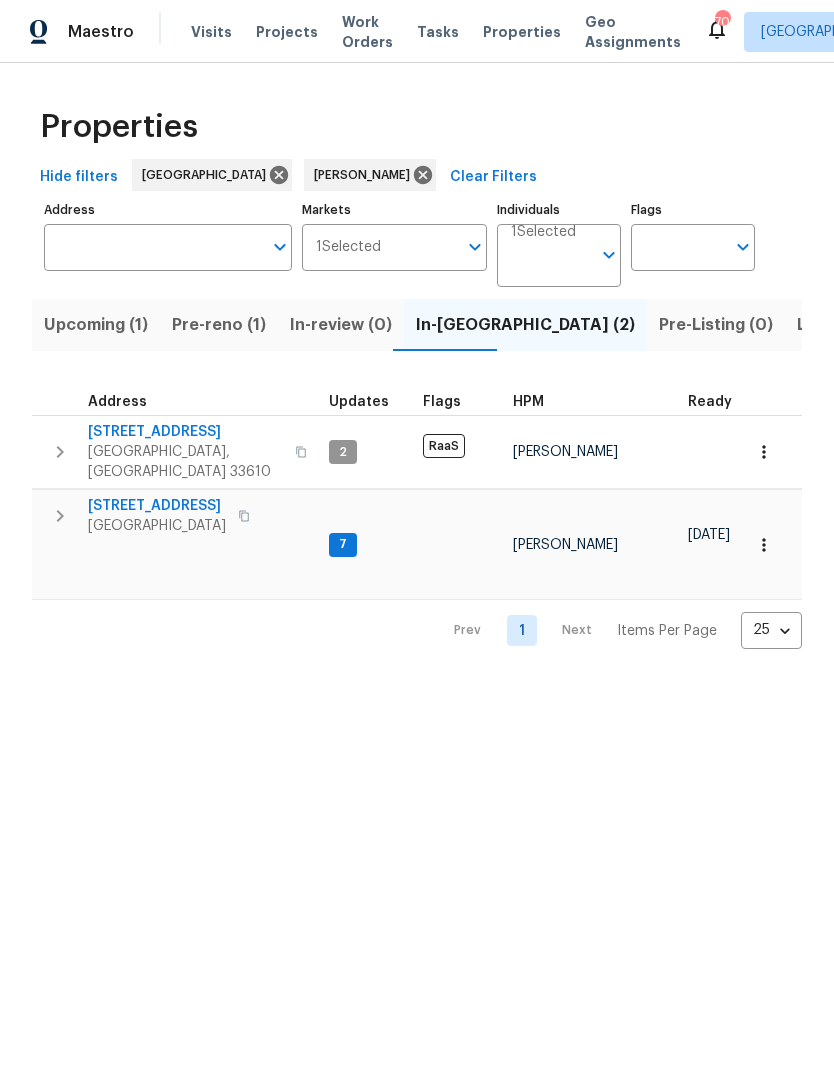 click on "Pre-reno (1)" at bounding box center (219, 325) 